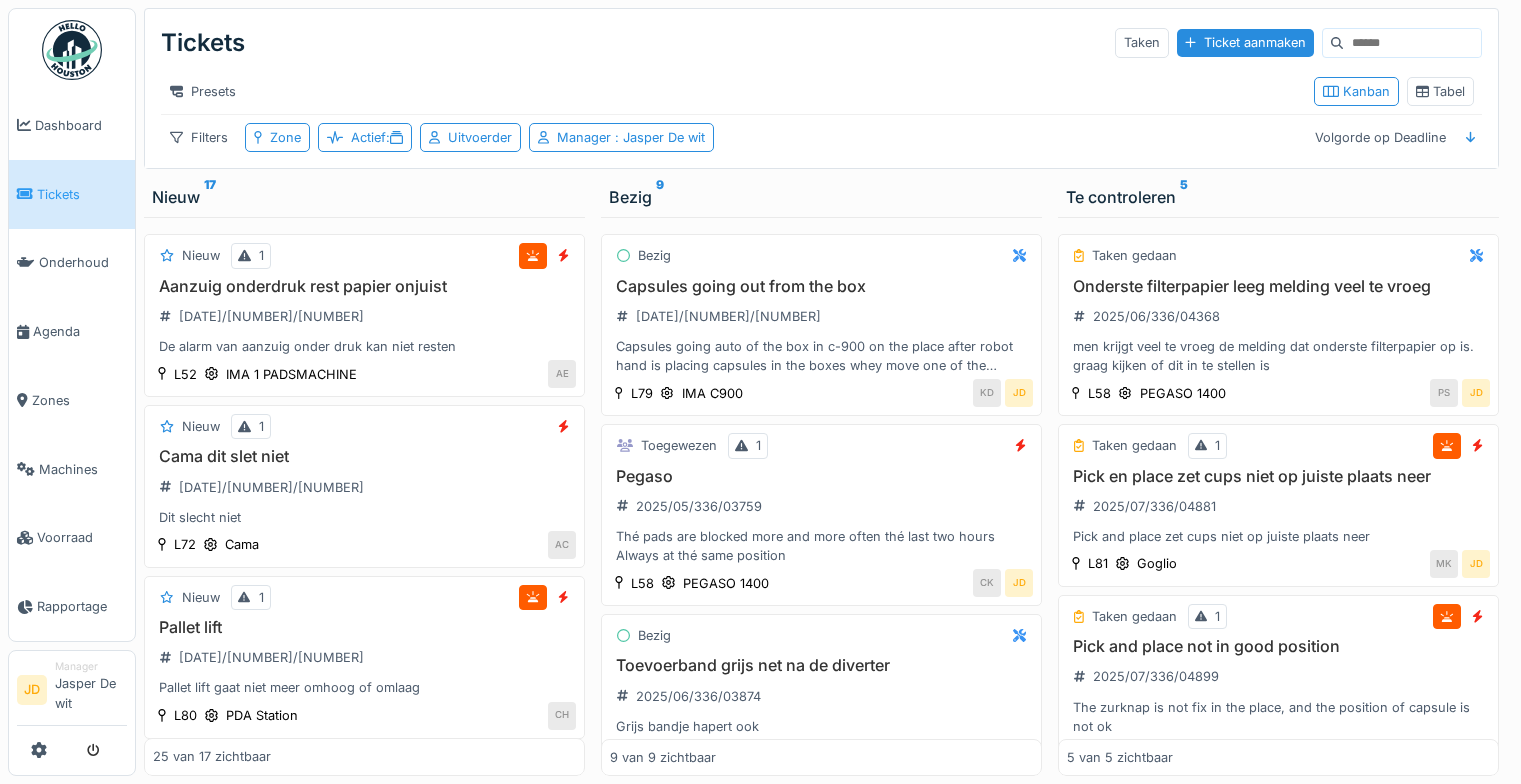 scroll, scrollTop: 15, scrollLeft: 0, axis: vertical 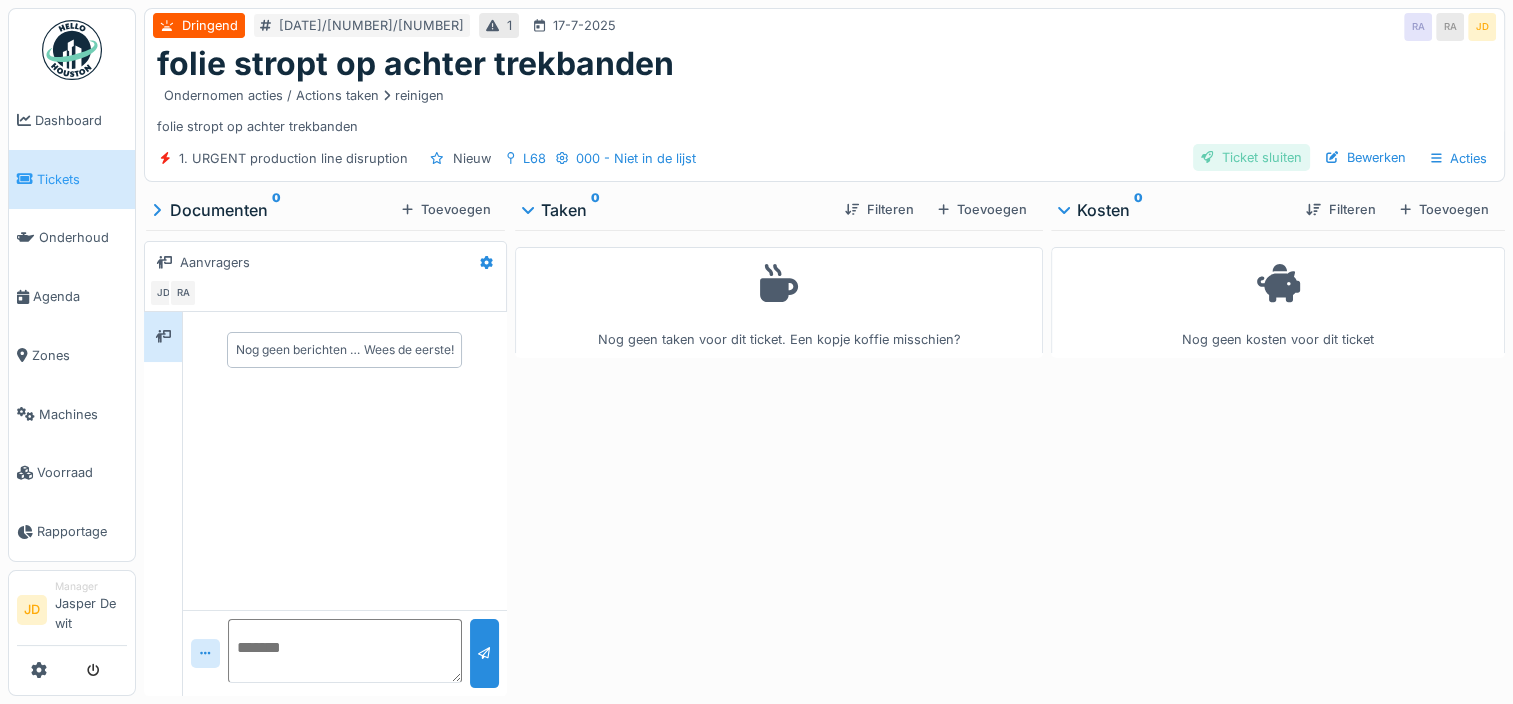 click on "Ticket sluiten" at bounding box center (1251, 157) 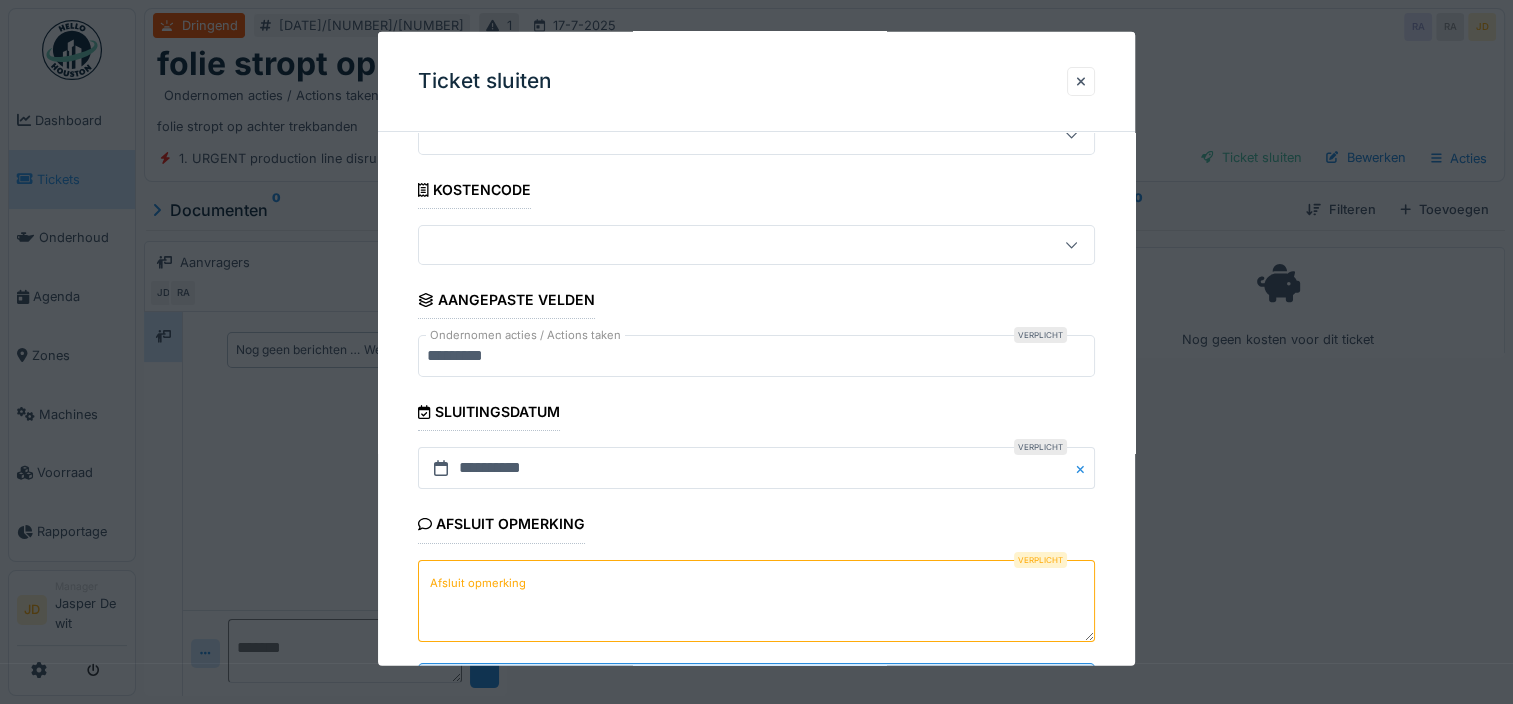 scroll, scrollTop: 179, scrollLeft: 0, axis: vertical 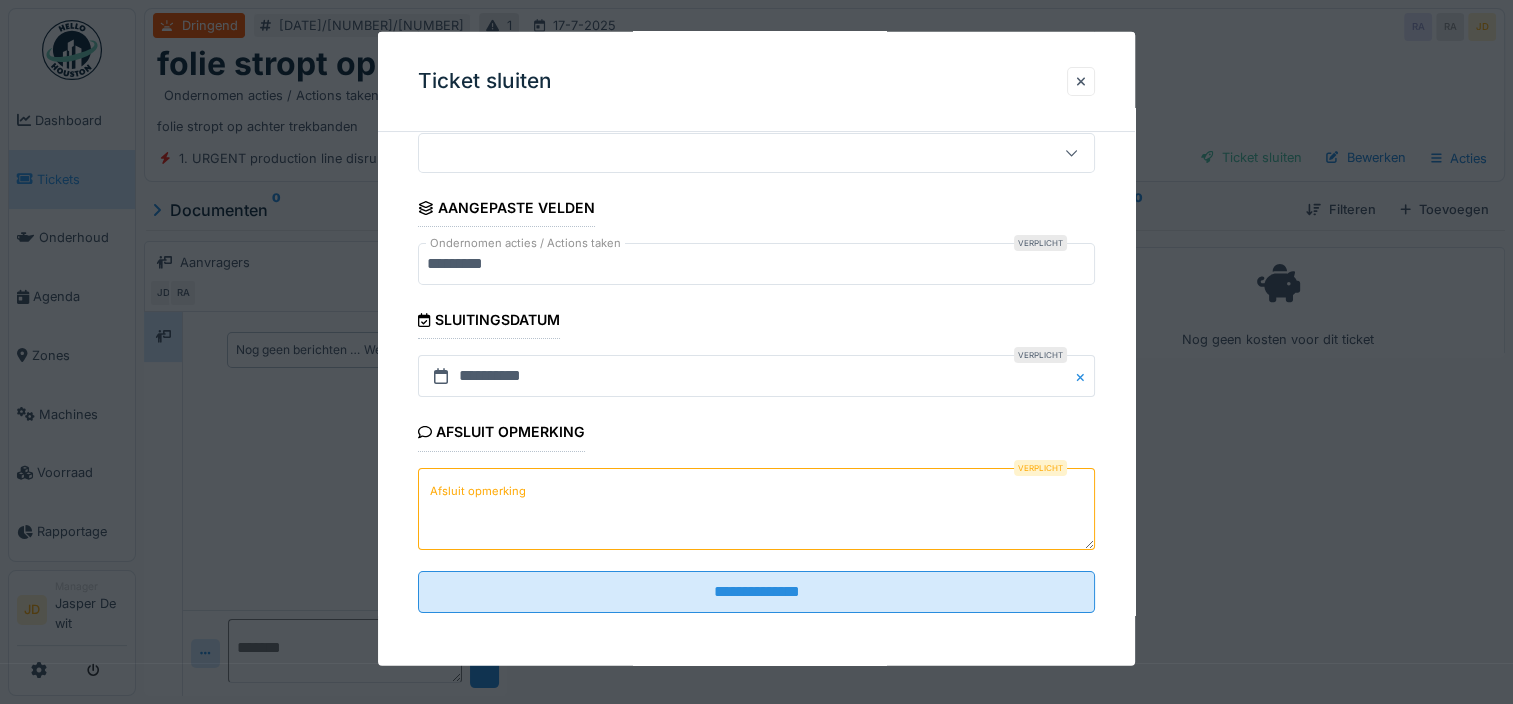 click on "Afsluit opmerking" at bounding box center (756, 508) 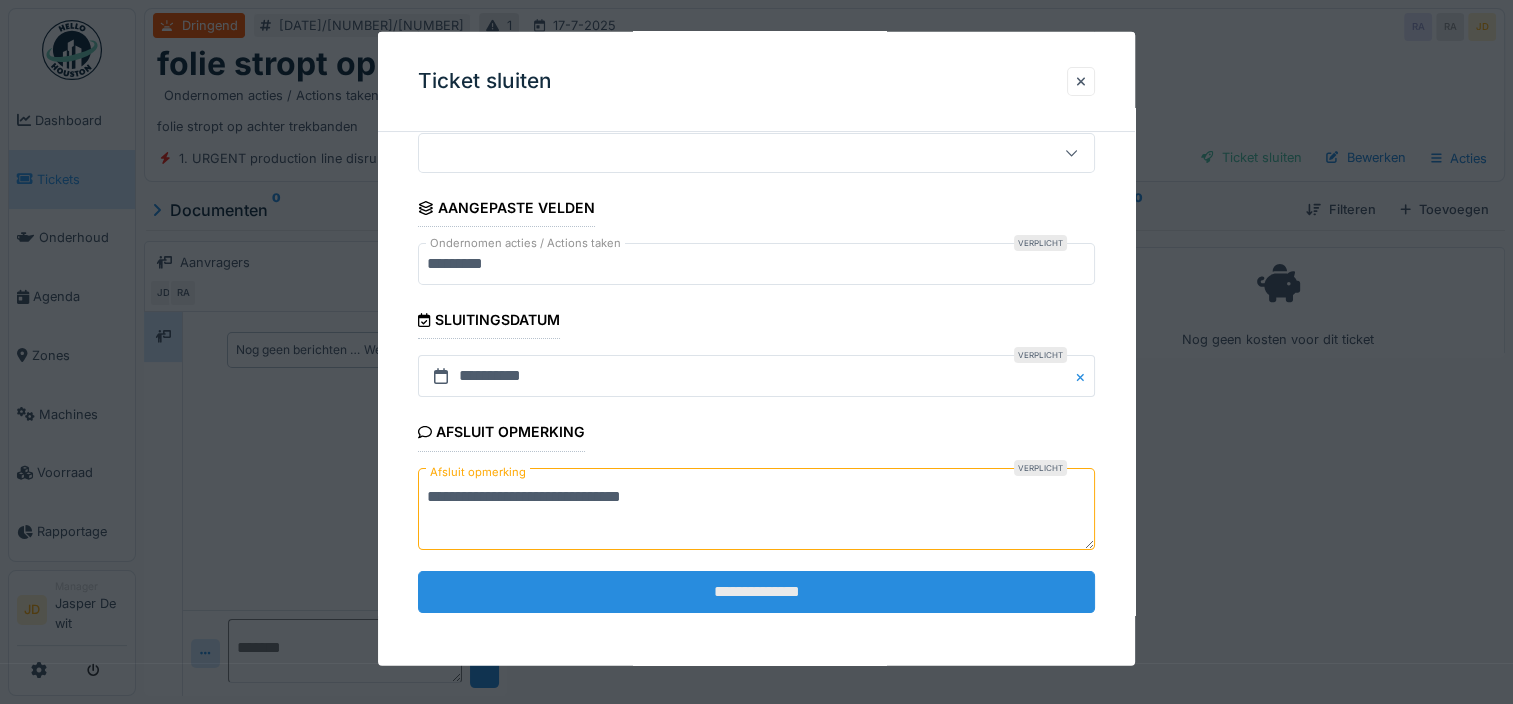 type on "**********" 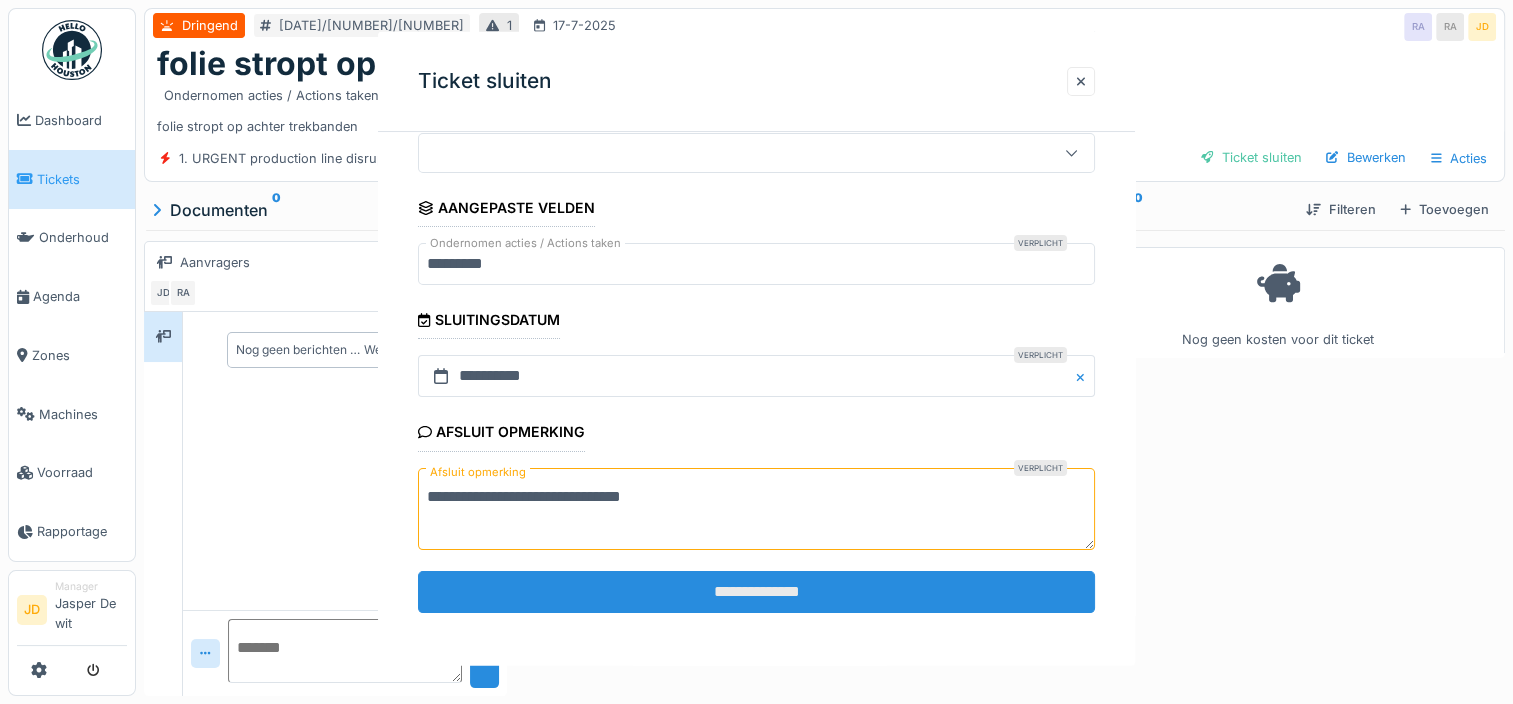 scroll, scrollTop: 0, scrollLeft: 0, axis: both 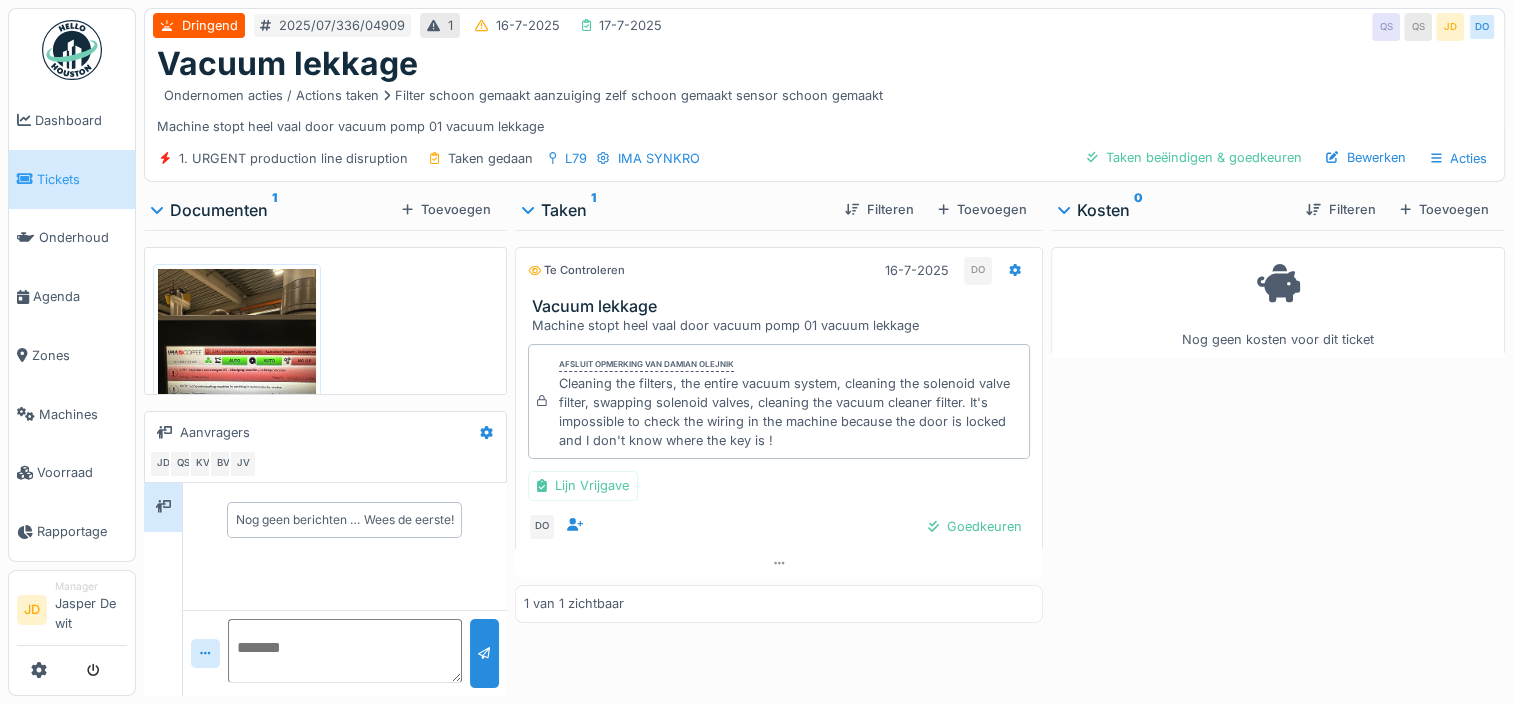 click on "Tickets" at bounding box center (72, 179) 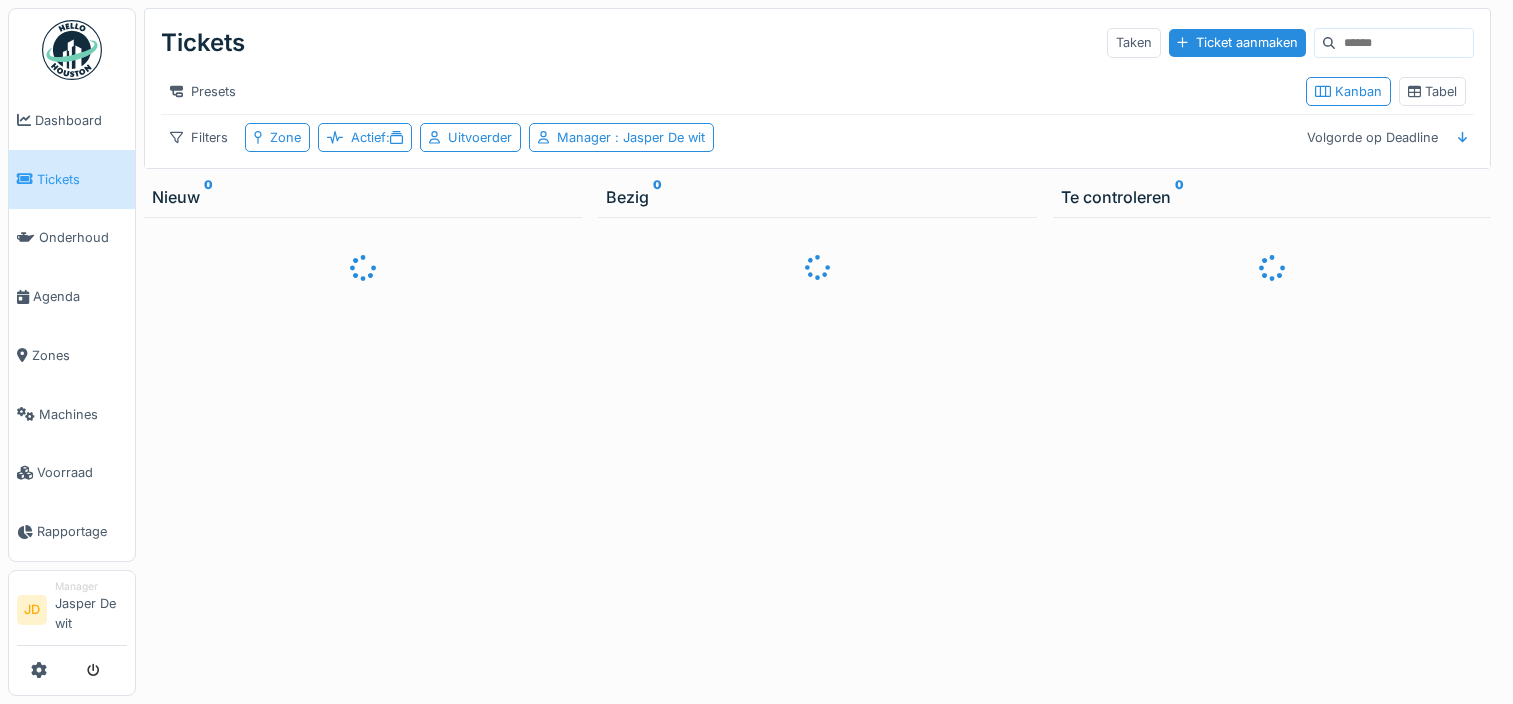 scroll, scrollTop: 0, scrollLeft: 0, axis: both 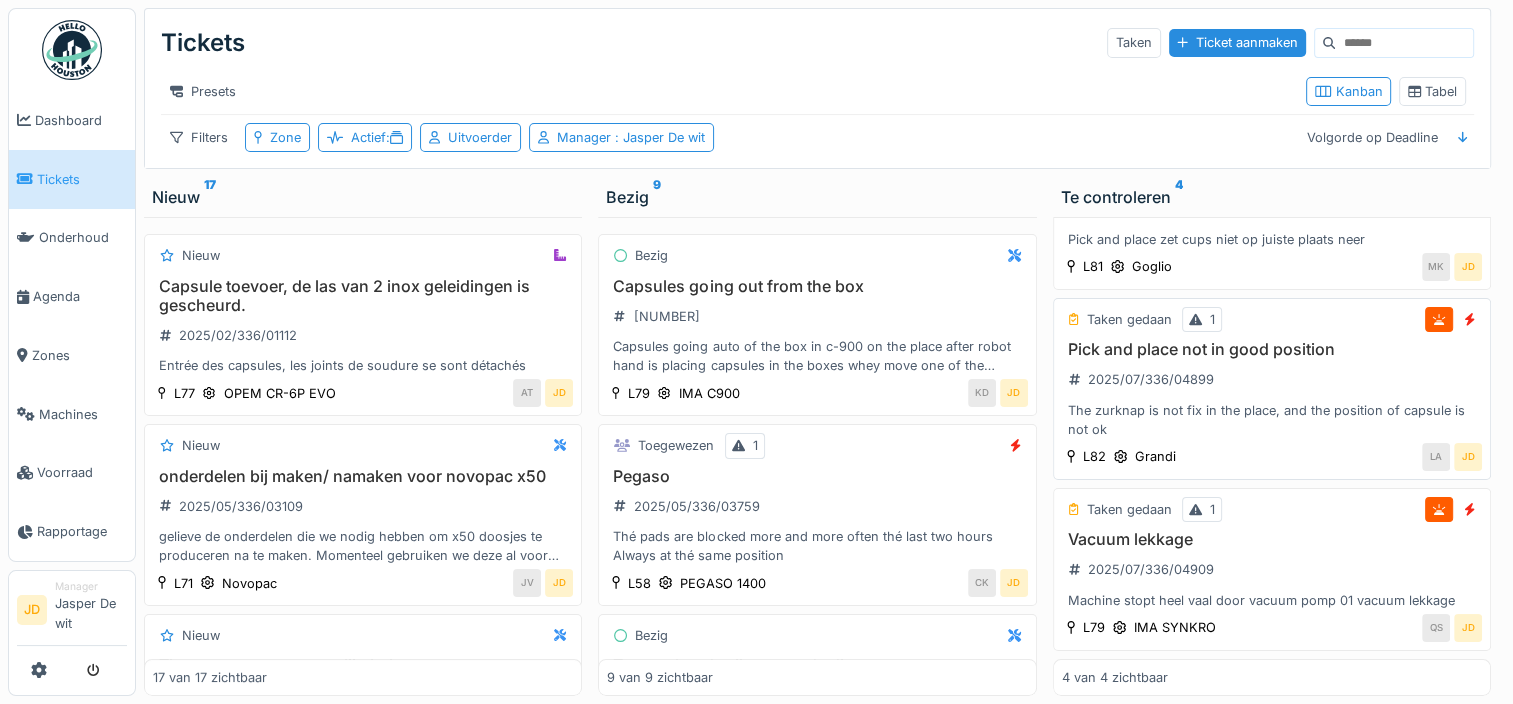 click on "The zurknap is not fix in the place, and the position of capsule is not ok" at bounding box center (1272, 420) 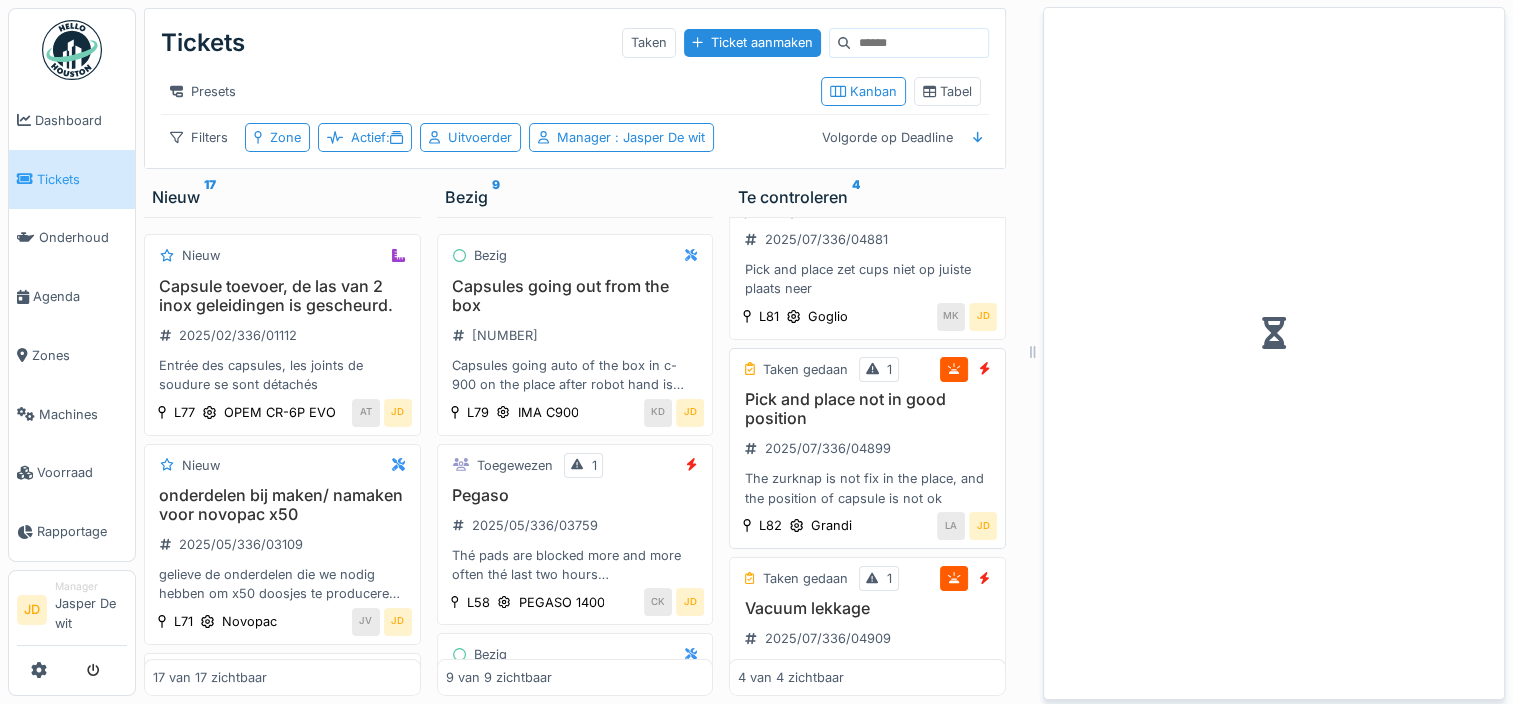 scroll, scrollTop: 344, scrollLeft: 0, axis: vertical 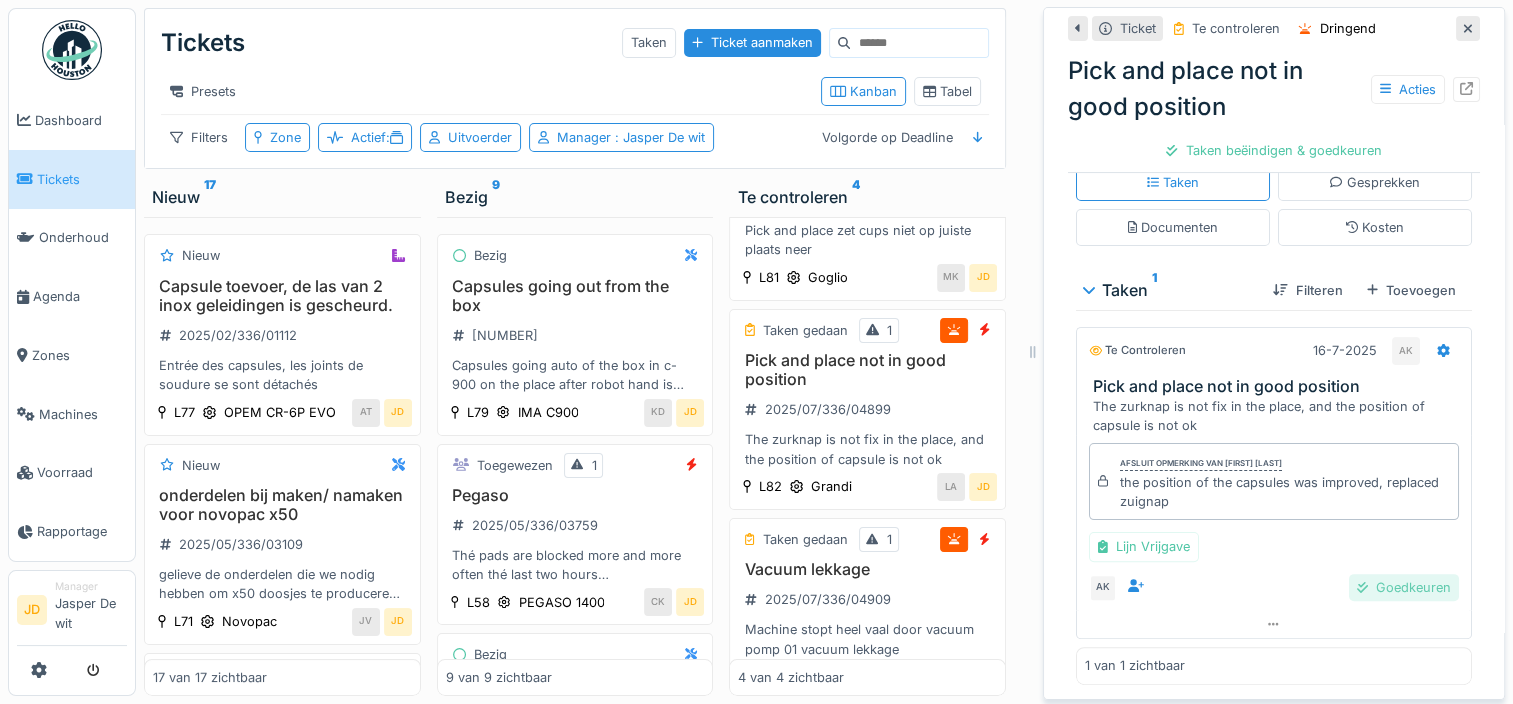 click on "Goedkeuren" at bounding box center (1404, 587) 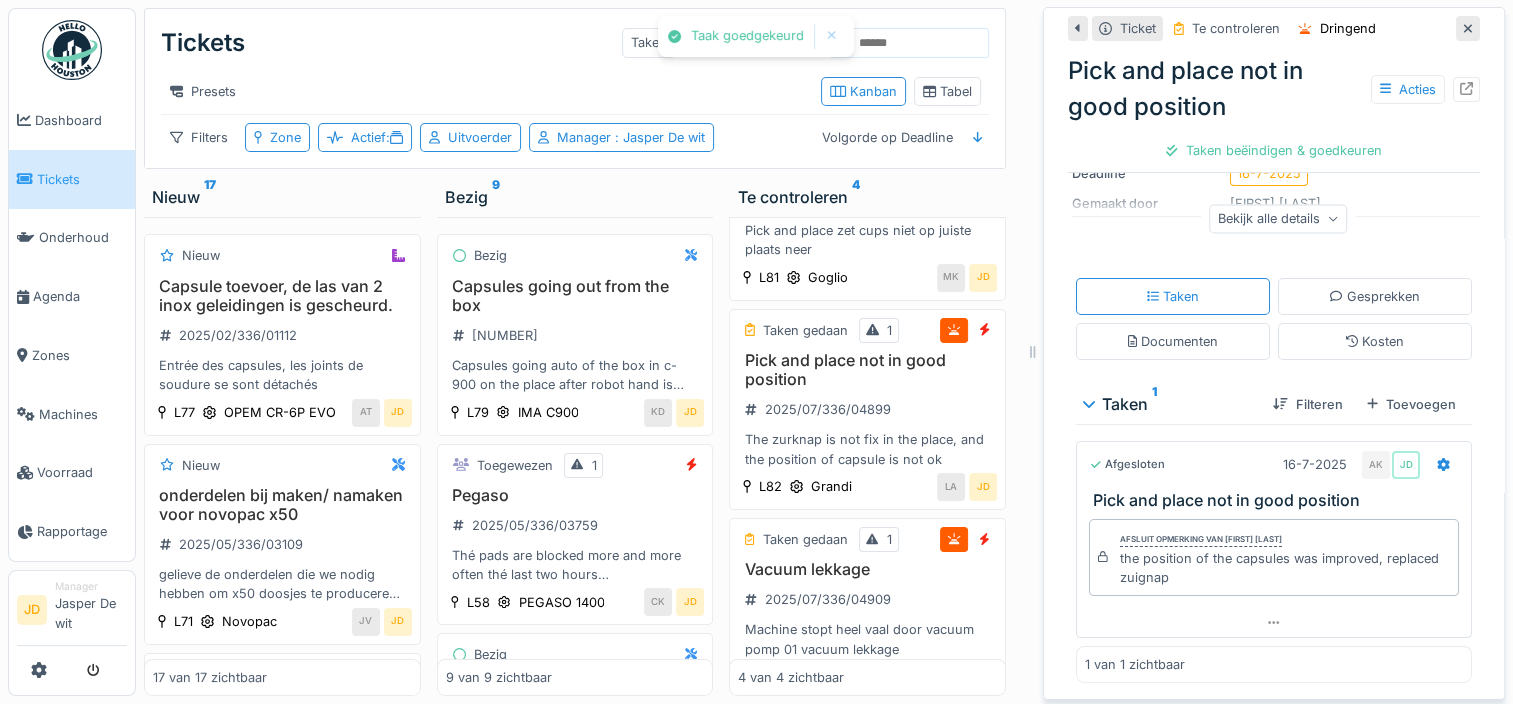 scroll, scrollTop: 277, scrollLeft: 0, axis: vertical 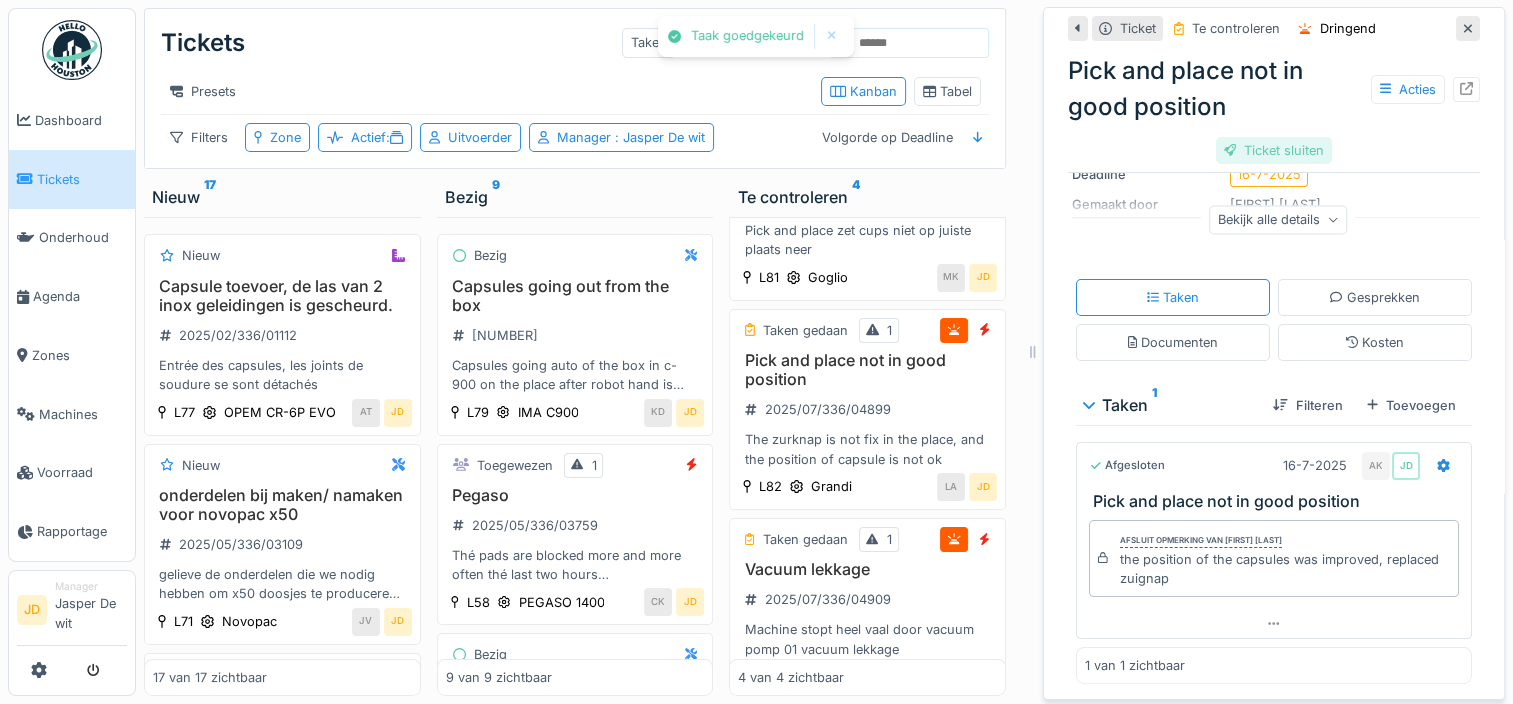 click on "Ticket sluiten" at bounding box center (1274, 150) 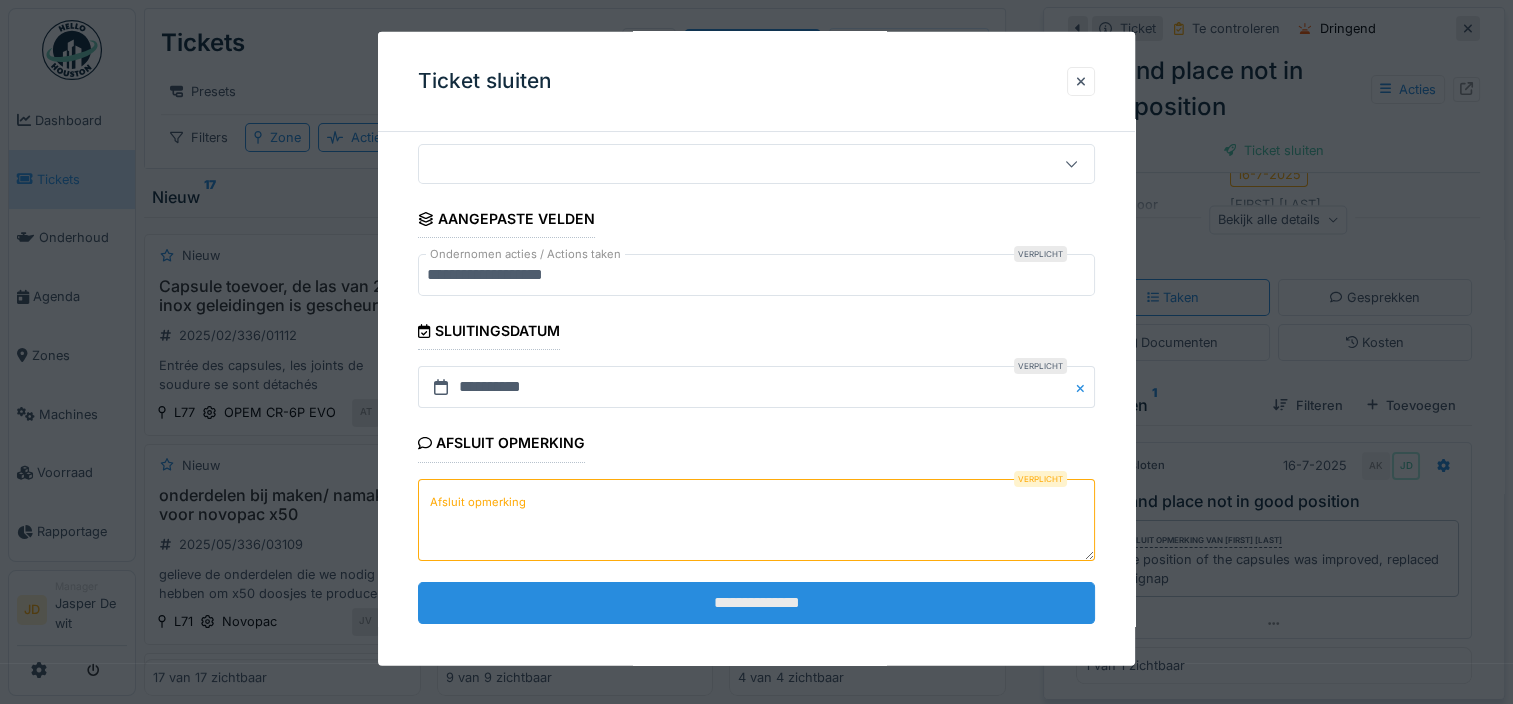 scroll, scrollTop: 179, scrollLeft: 0, axis: vertical 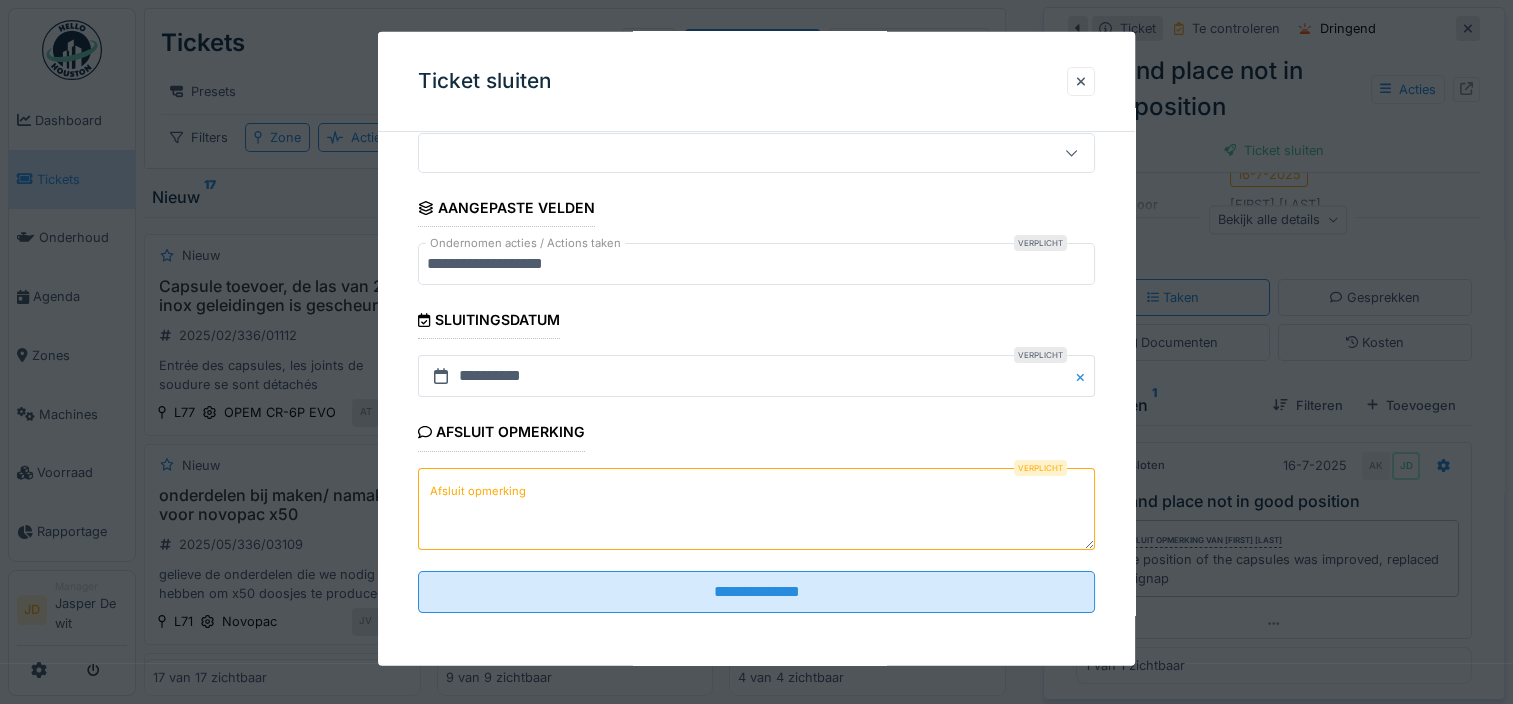 click on "Afsluit opmerking" at bounding box center [756, 508] 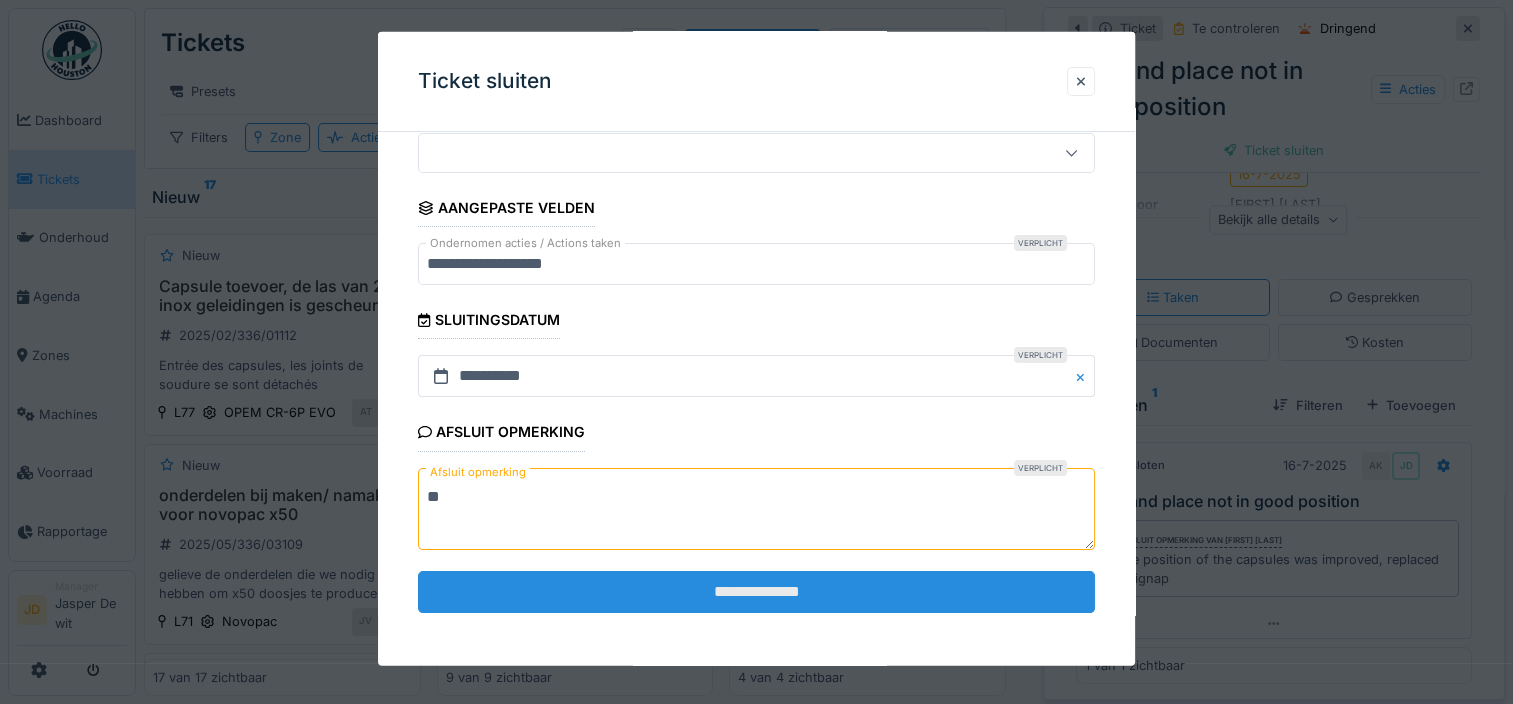 type on "**" 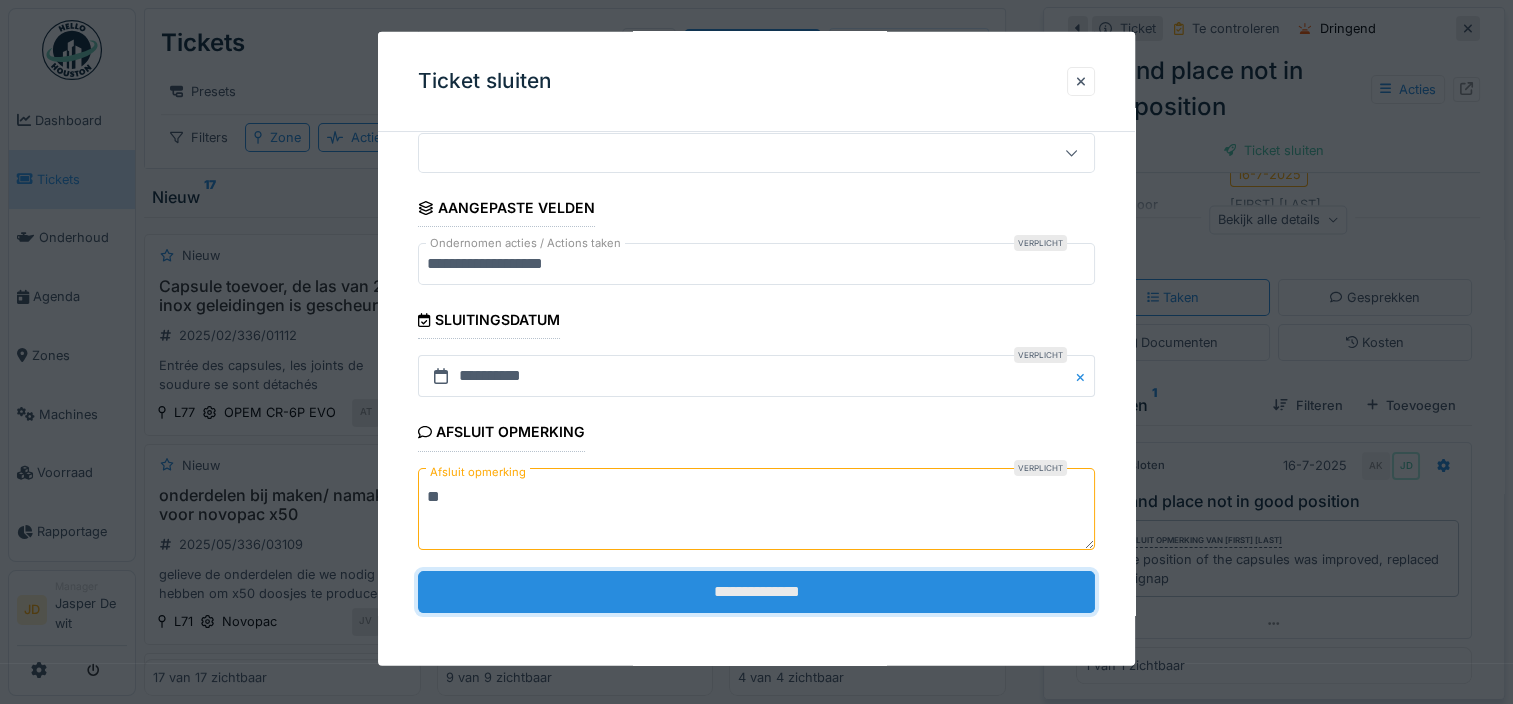 click on "**********" at bounding box center (756, 591) 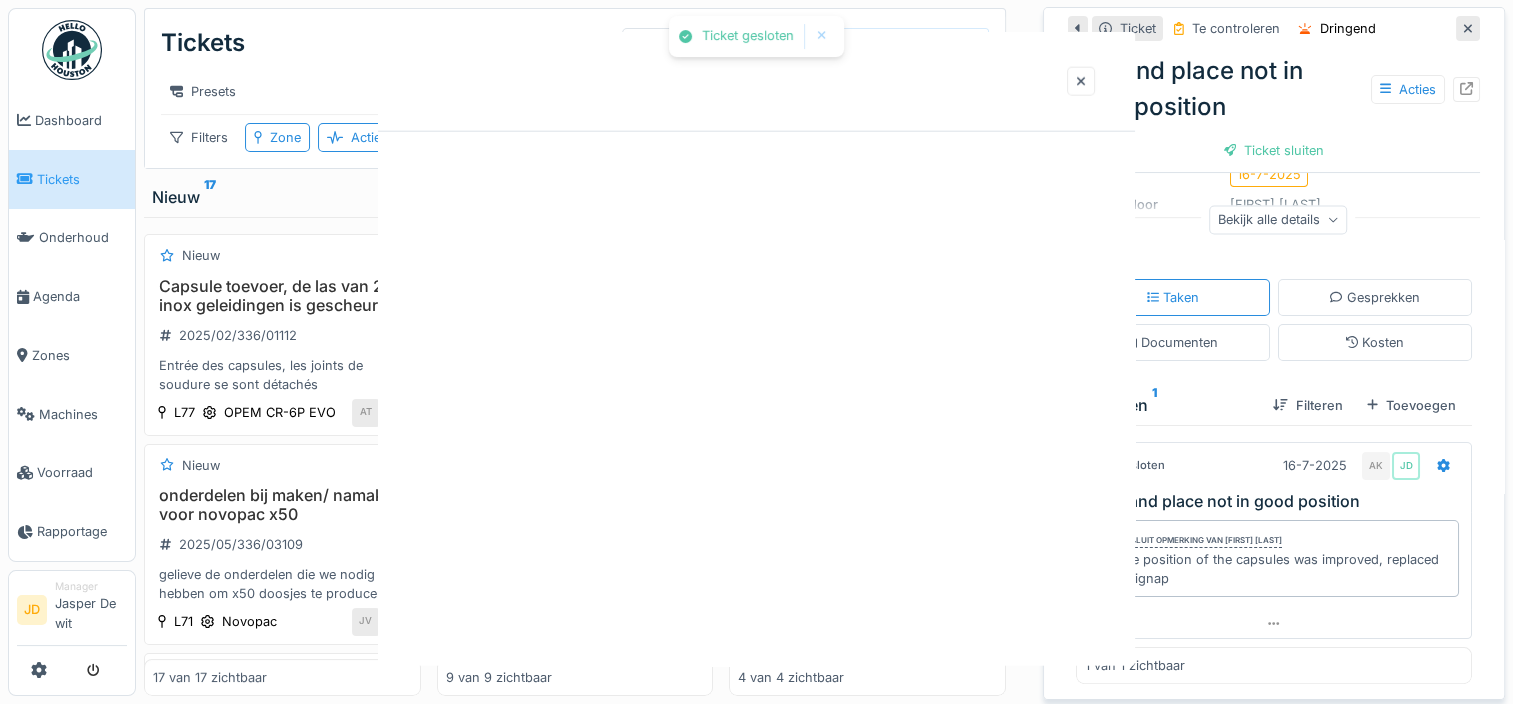 scroll, scrollTop: 0, scrollLeft: 0, axis: both 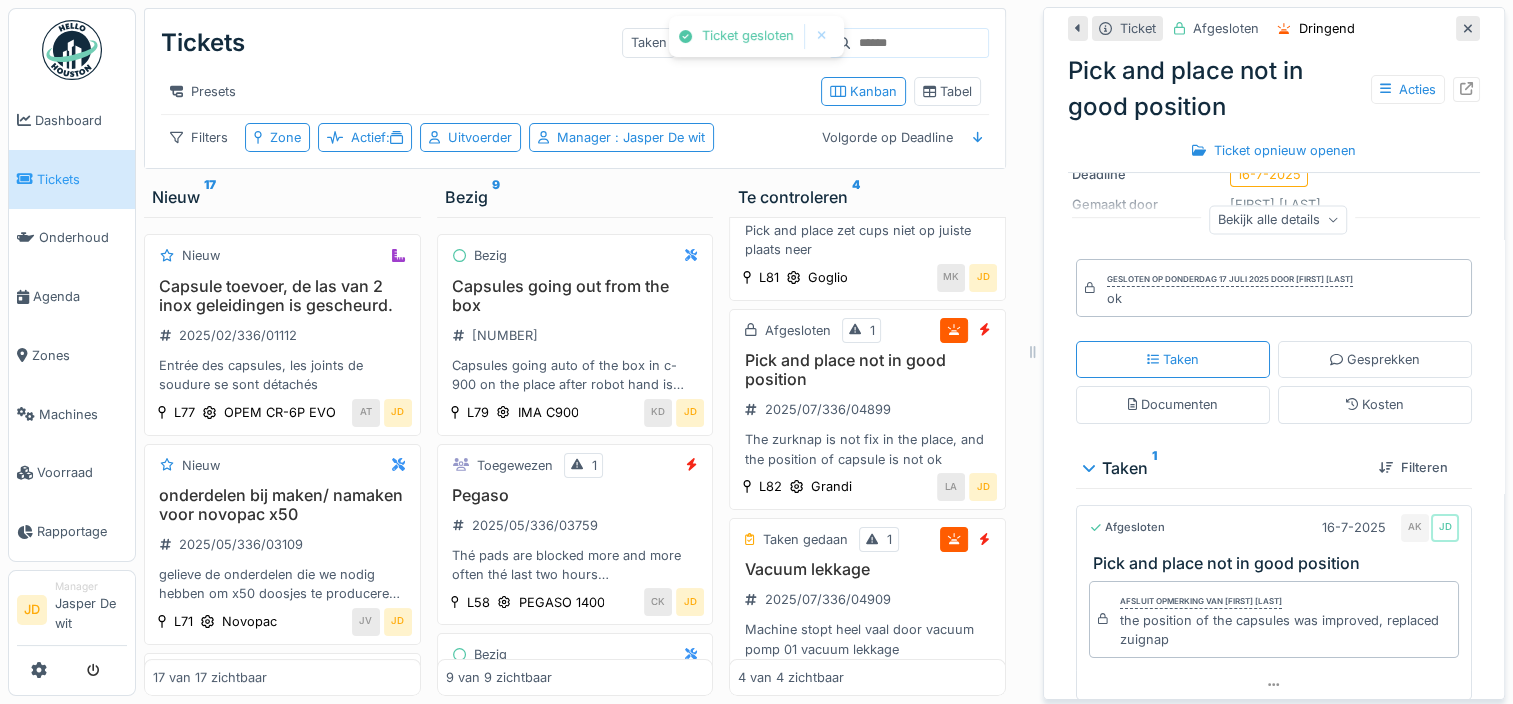 drag, startPoint x: 1436, startPoint y: 15, endPoint x: 1424, endPoint y: 44, distance: 31.38471 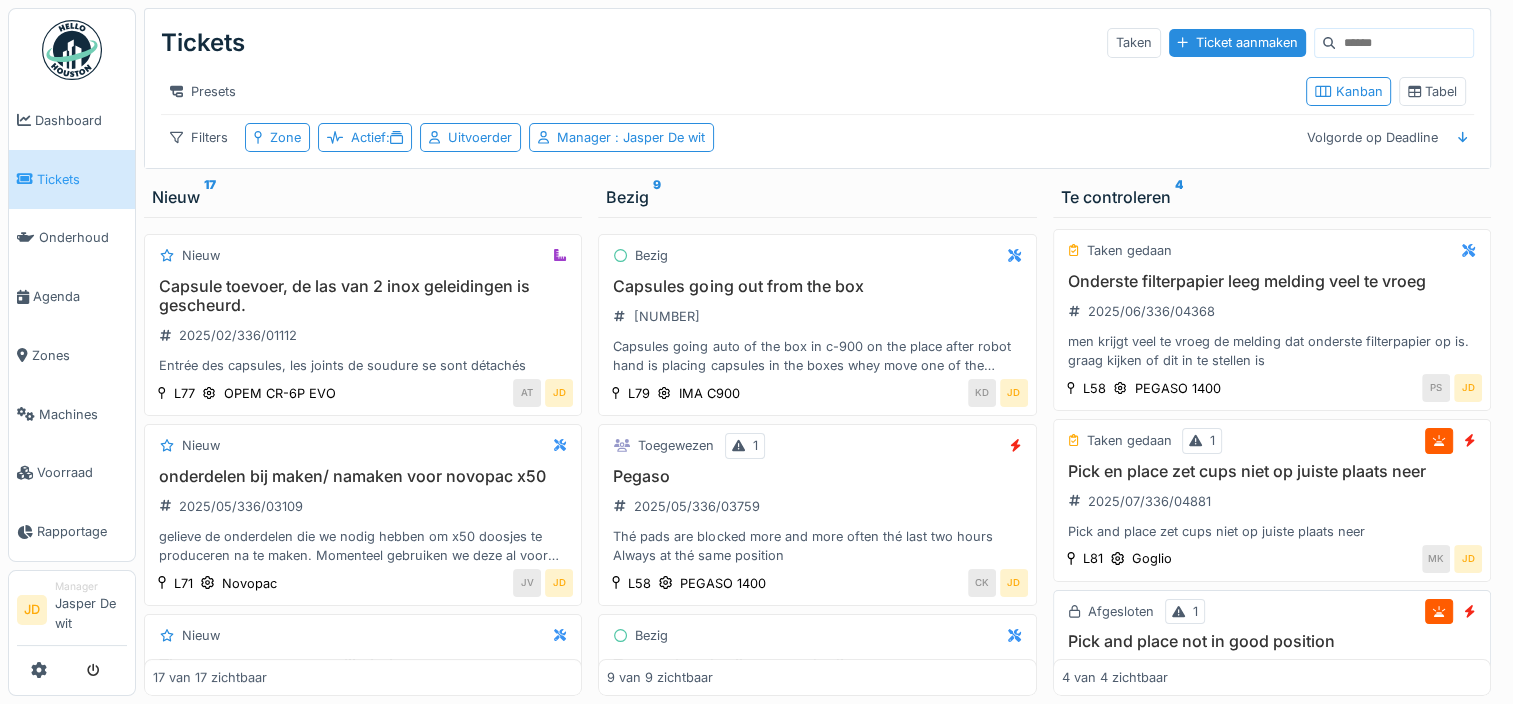 scroll, scrollTop: 0, scrollLeft: 0, axis: both 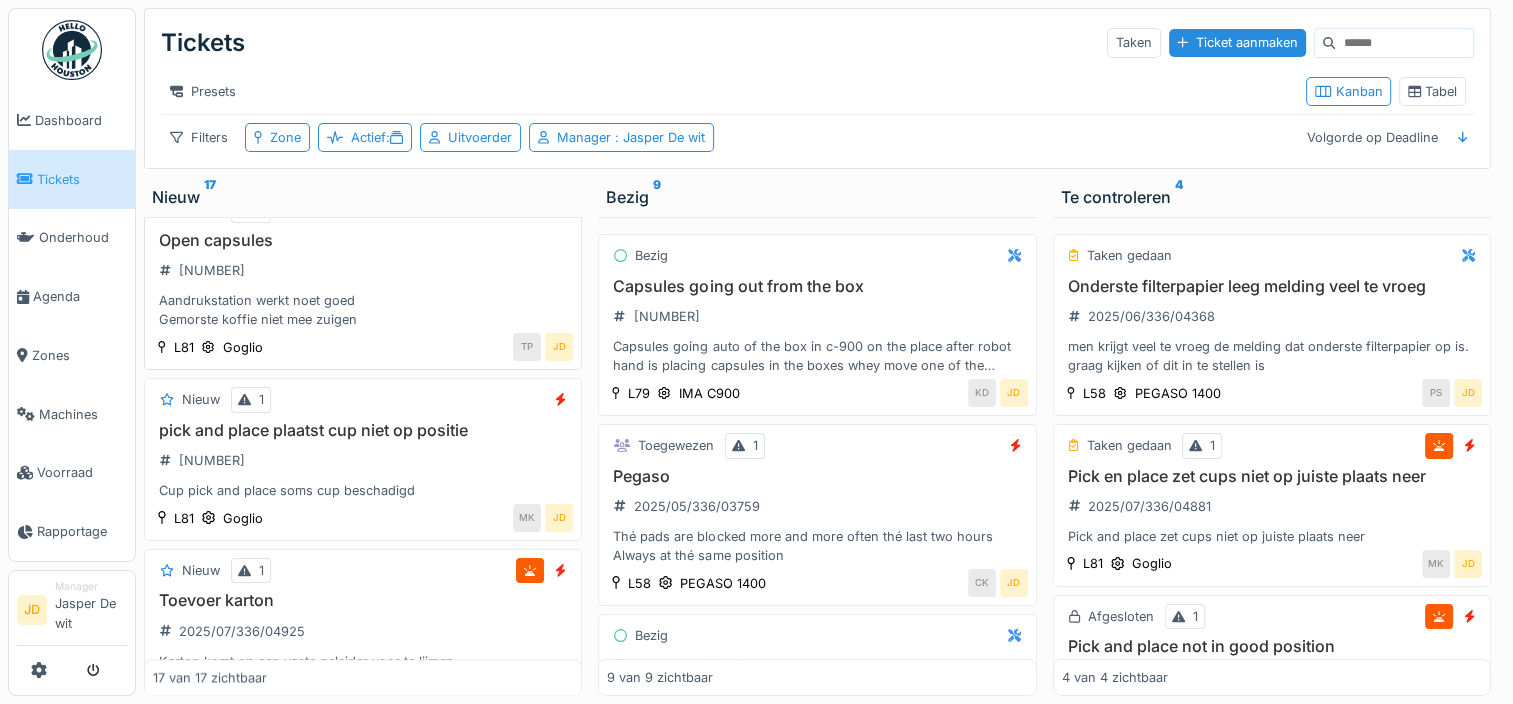 click on "Open capsules  2025/07/336/04934 Aandrukstation werkt noet goed
Gemorste koffie niet mee zuigen" at bounding box center (363, 280) 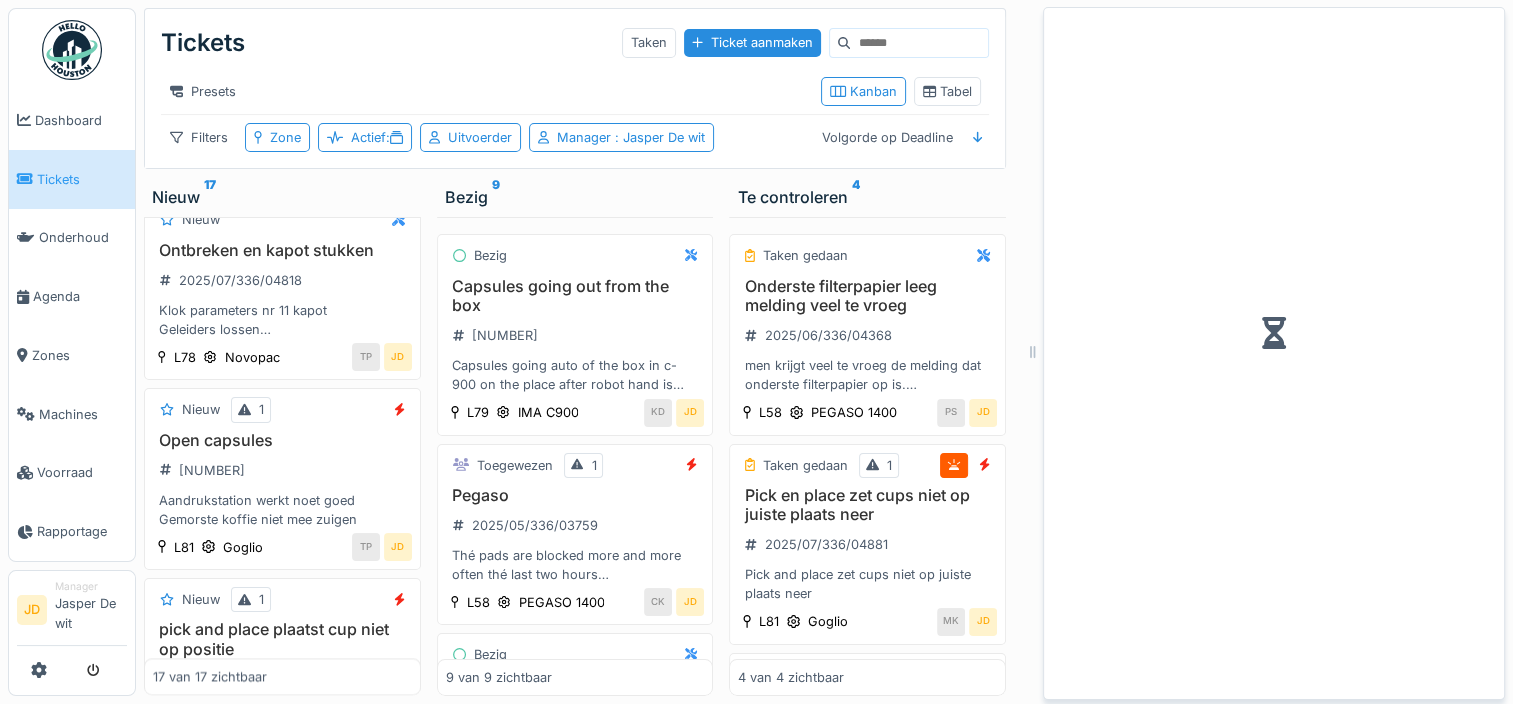 scroll, scrollTop: 2737, scrollLeft: 0, axis: vertical 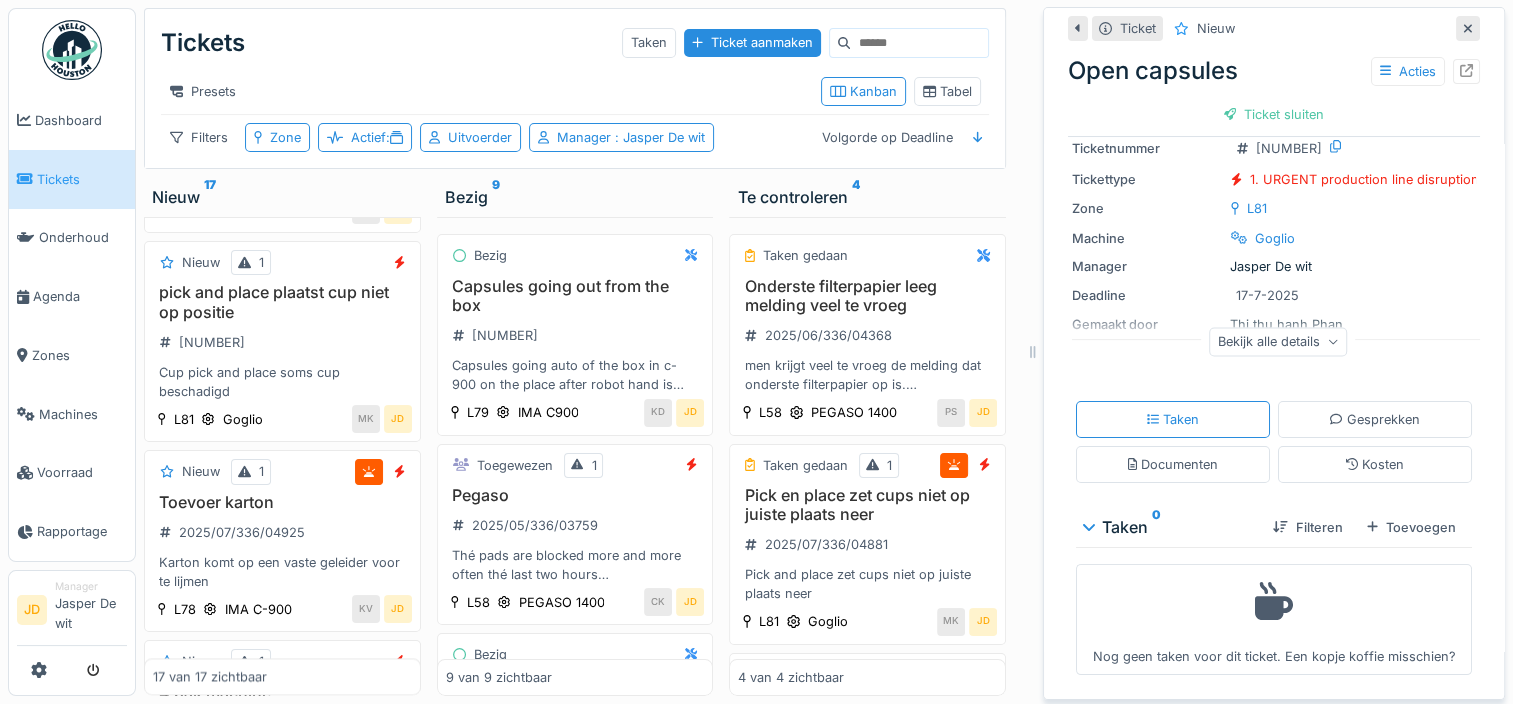 click on "Toevoegen" at bounding box center (1411, 527) 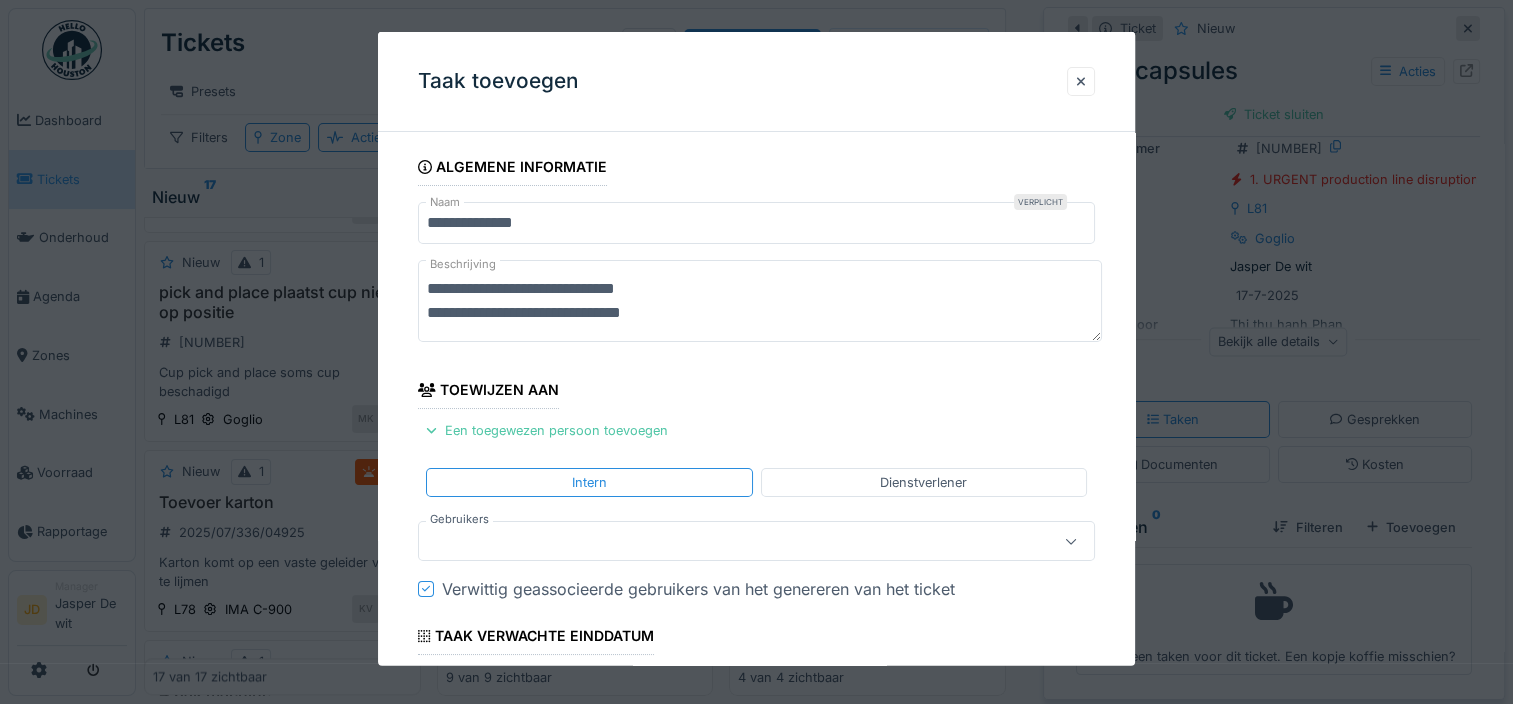 click at bounding box center [722, 541] 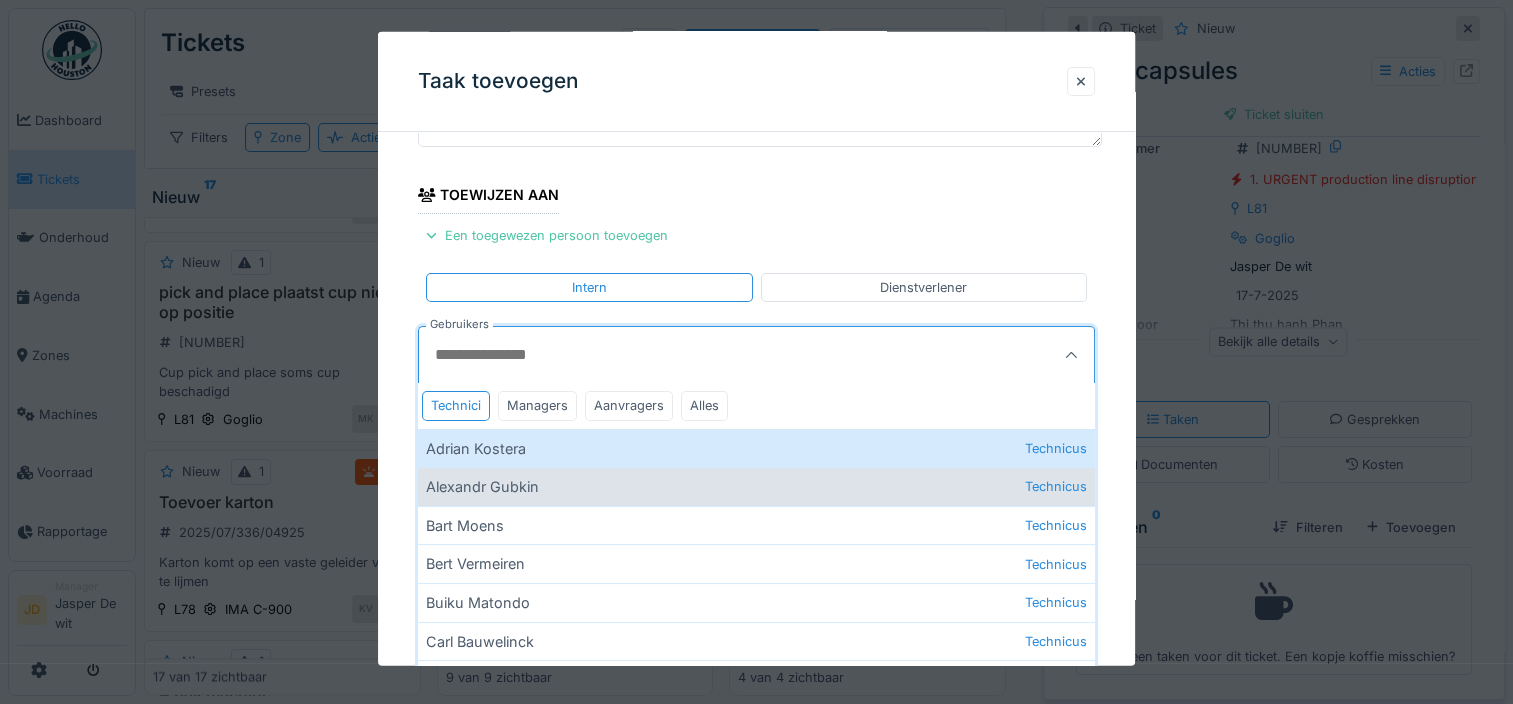 scroll, scrollTop: 200, scrollLeft: 0, axis: vertical 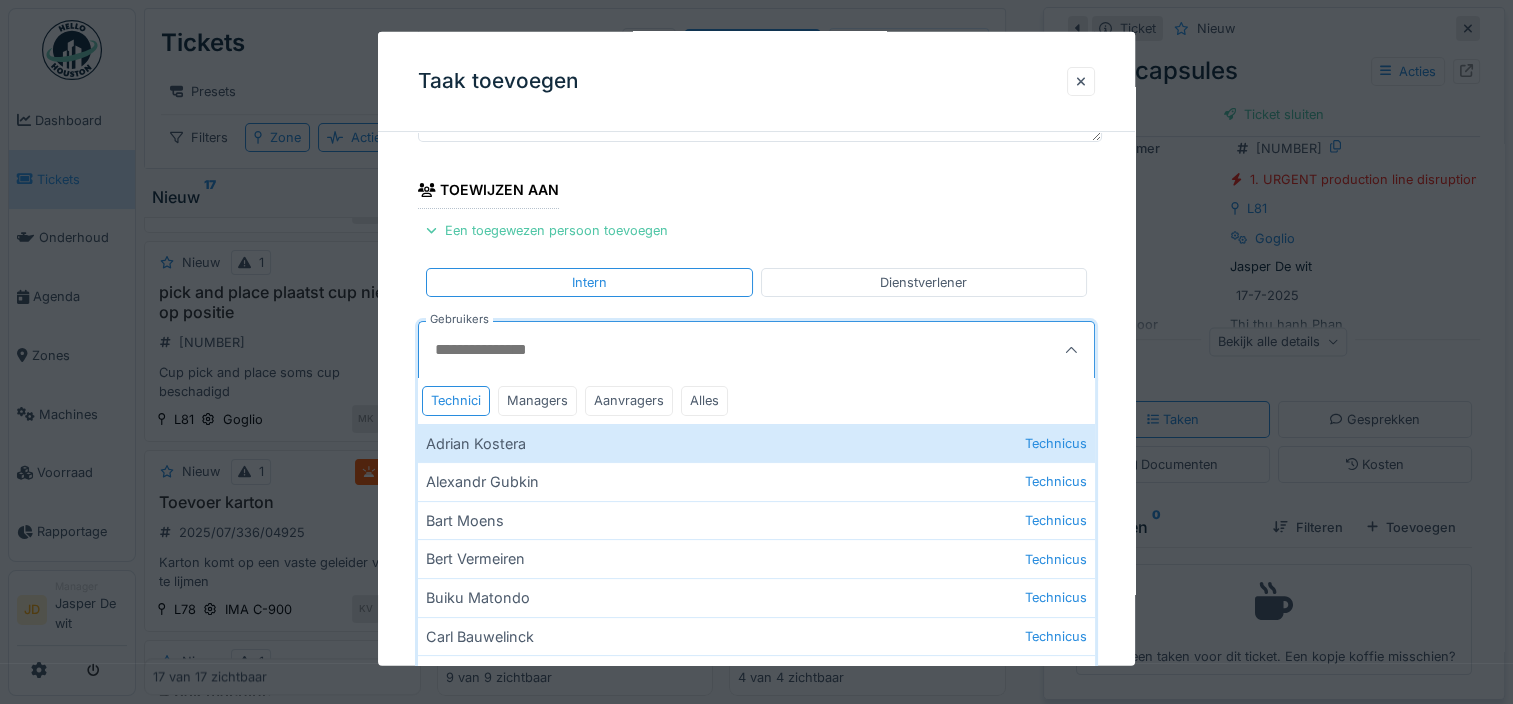 click on "Gebruikers" at bounding box center [710, 350] 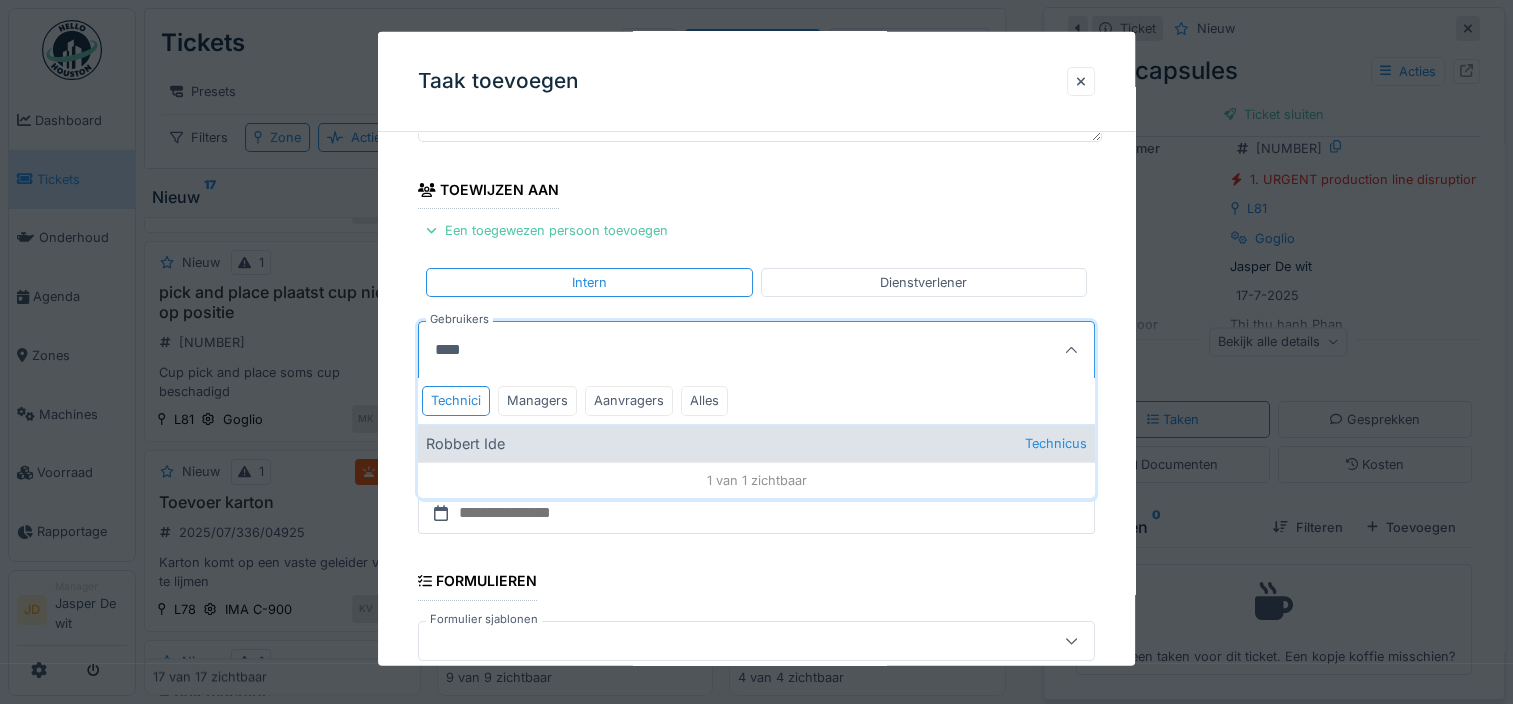 type on "****" 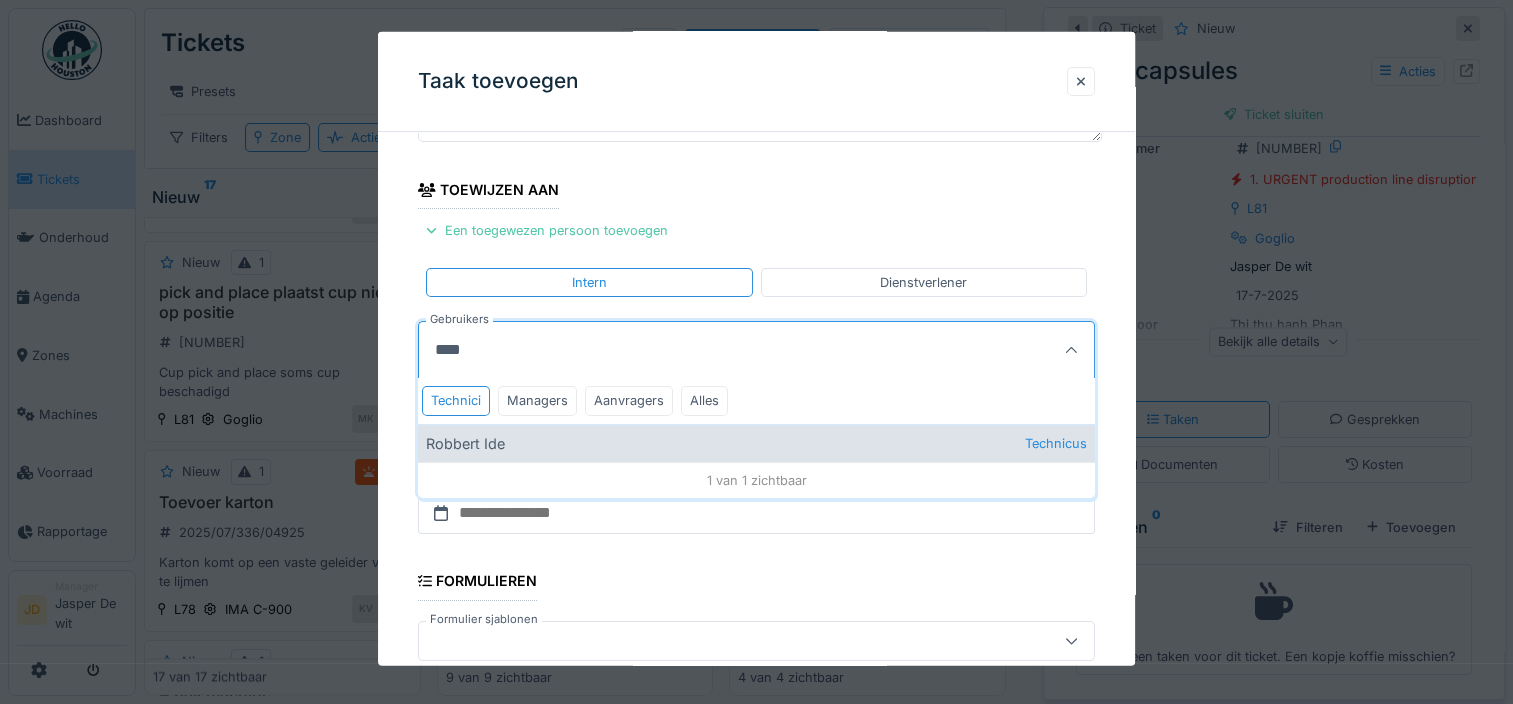 type on "*****" 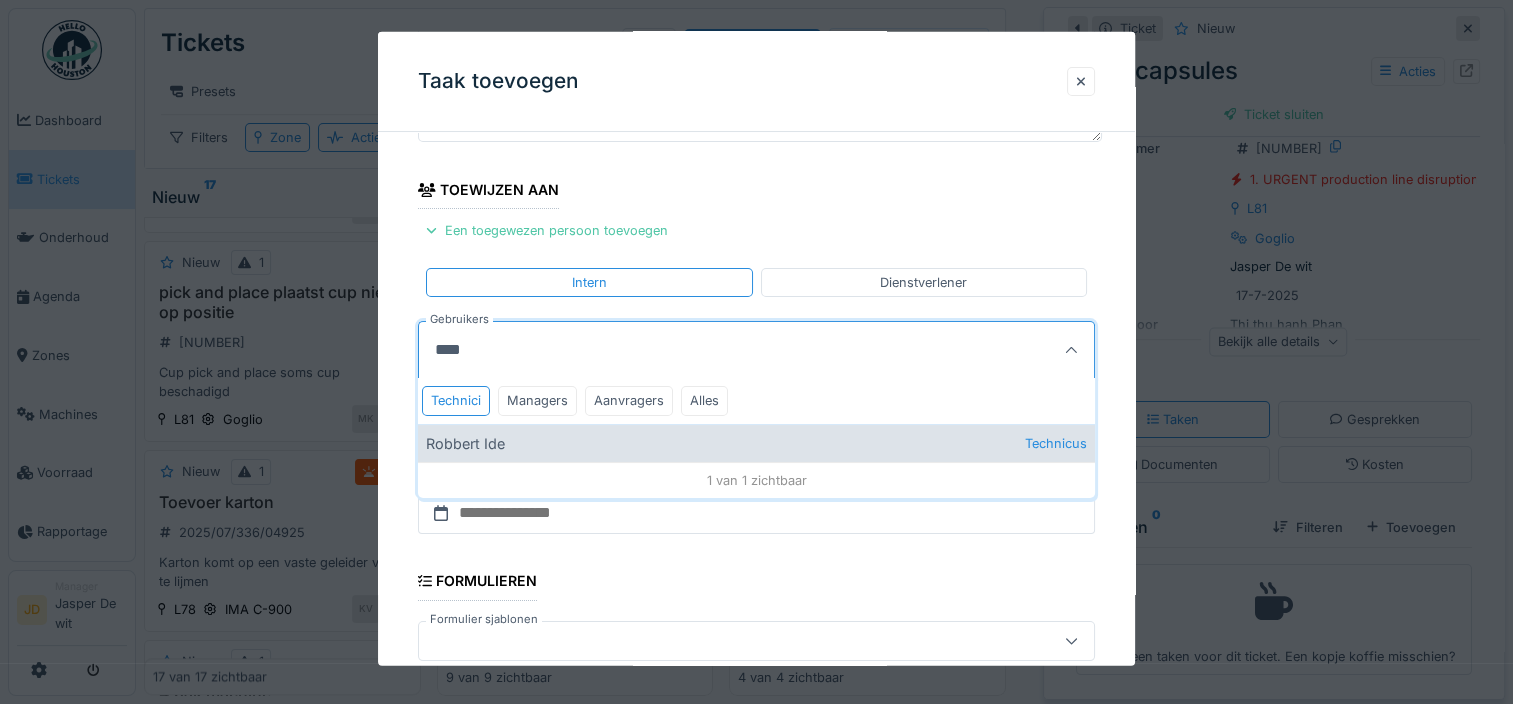 type 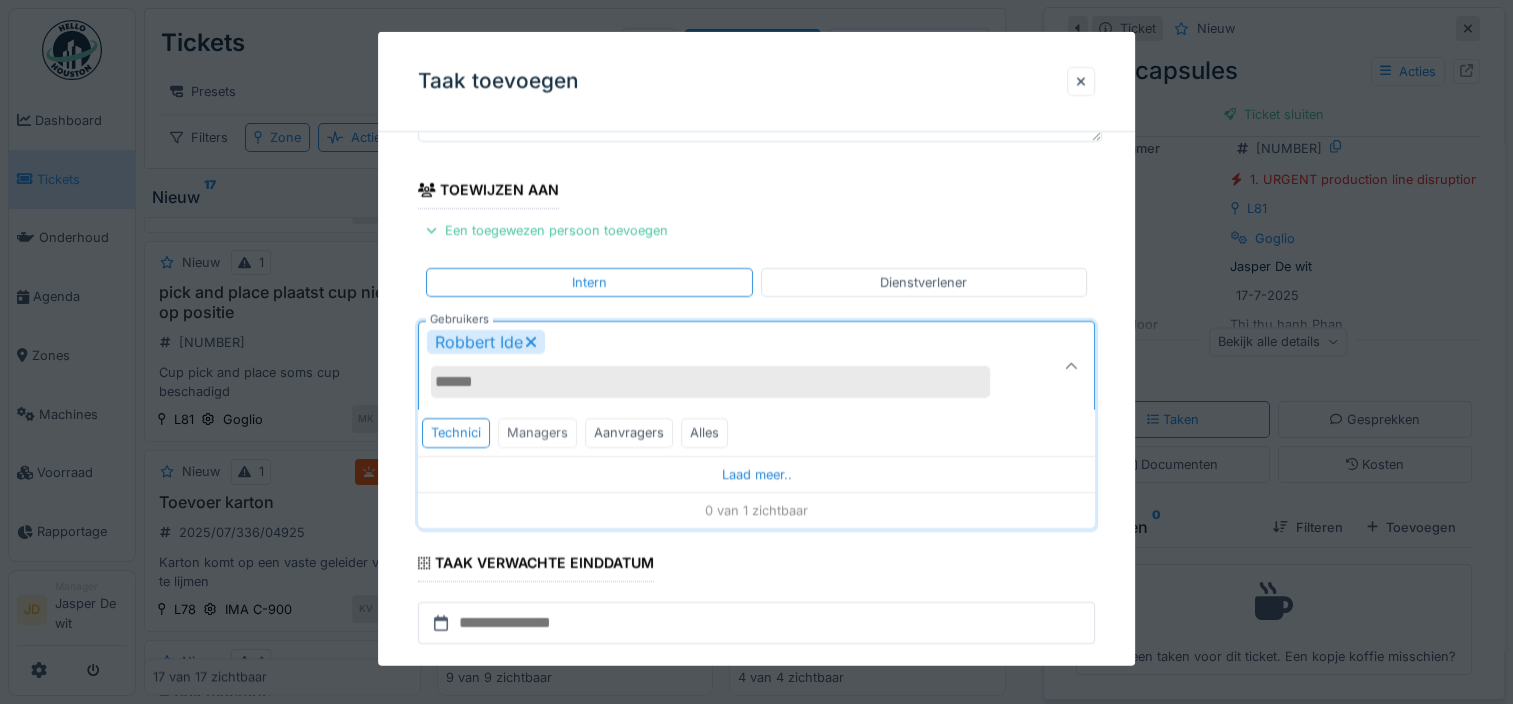 click on "Managers" at bounding box center (537, 432) 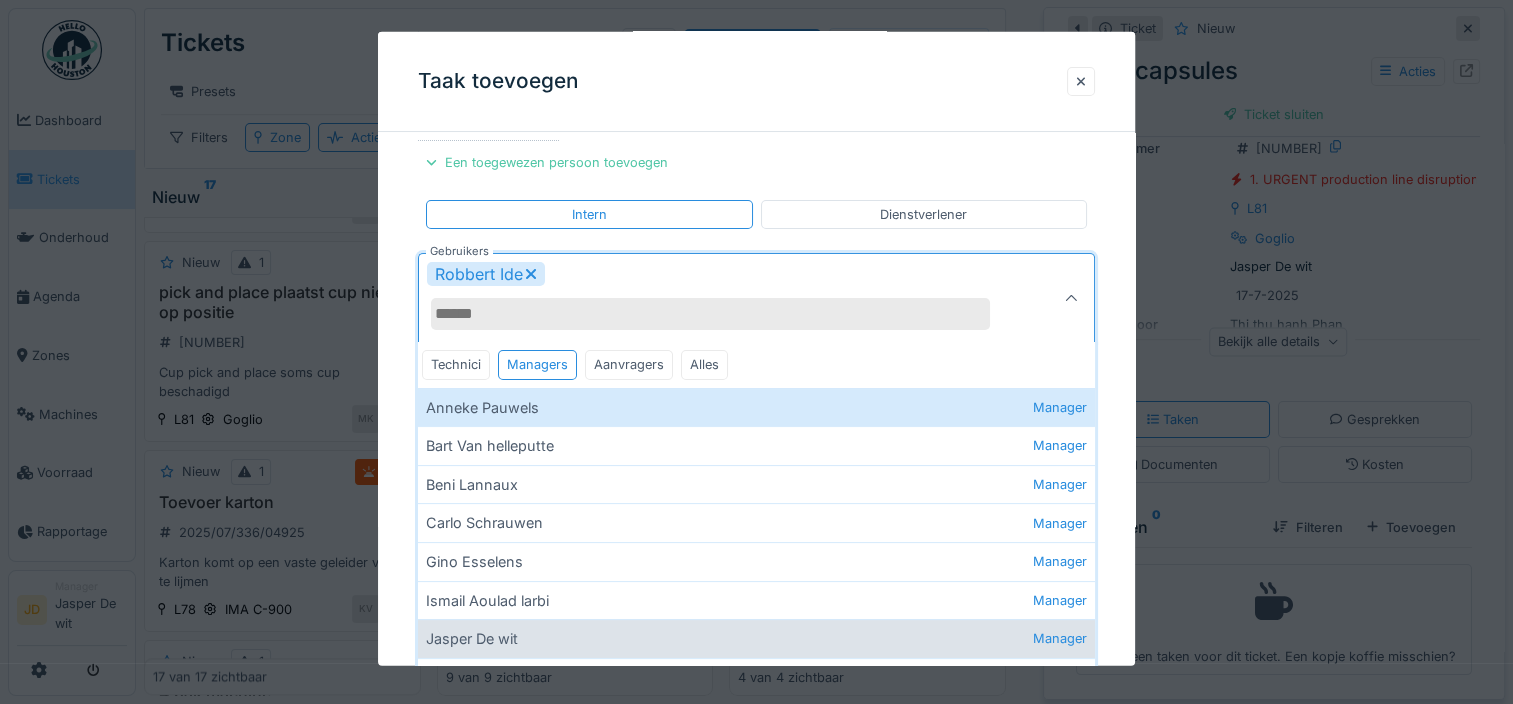 scroll, scrollTop: 300, scrollLeft: 0, axis: vertical 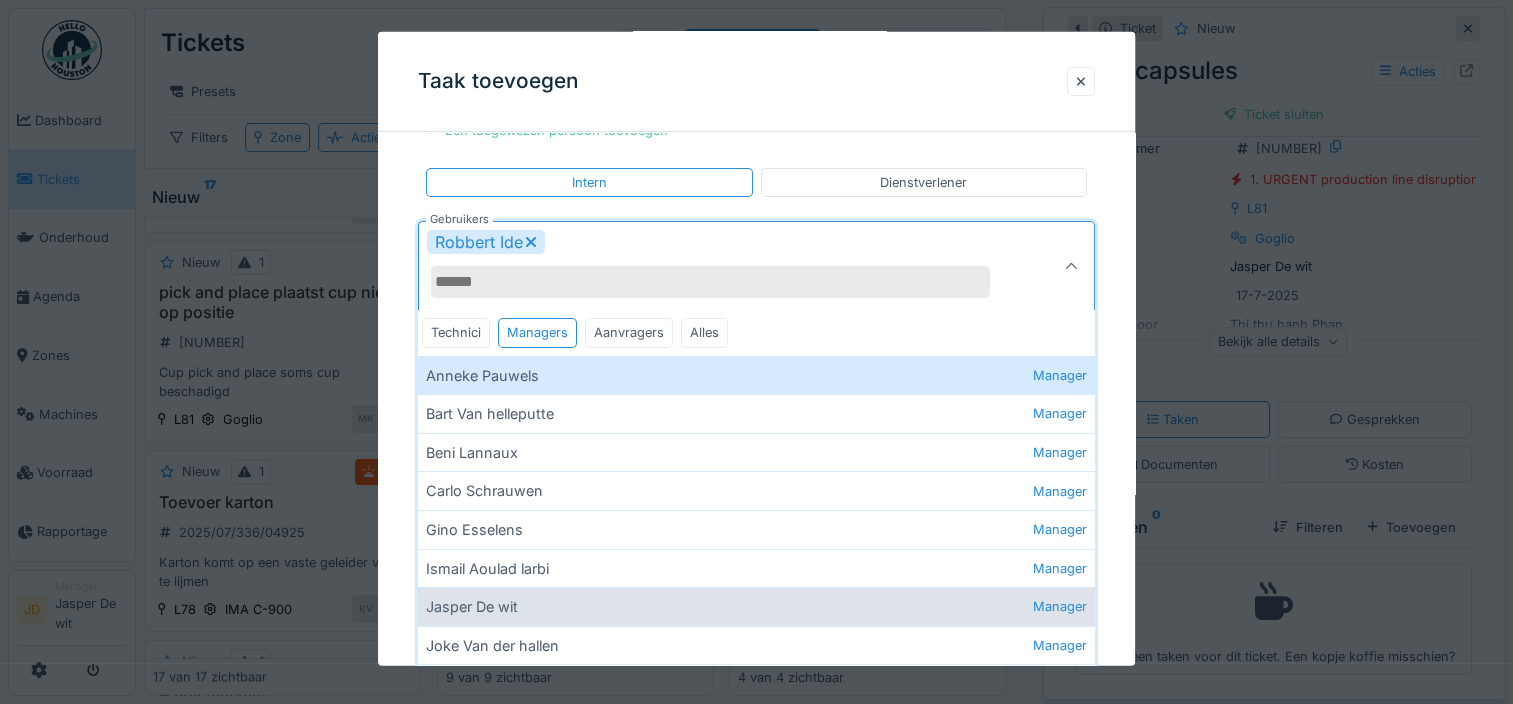 click on "Jasper De wit   Manager" at bounding box center [756, 606] 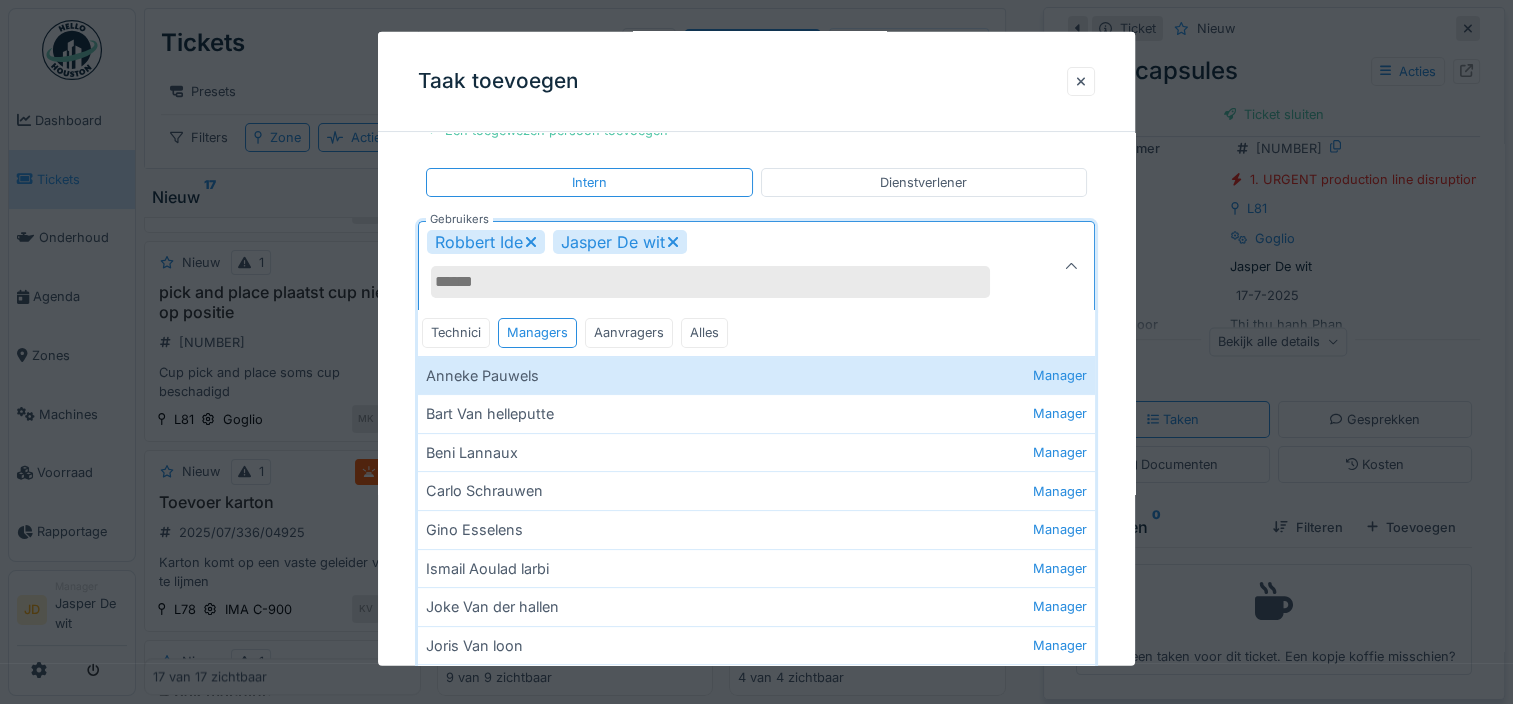 click at bounding box center [1071, 265] 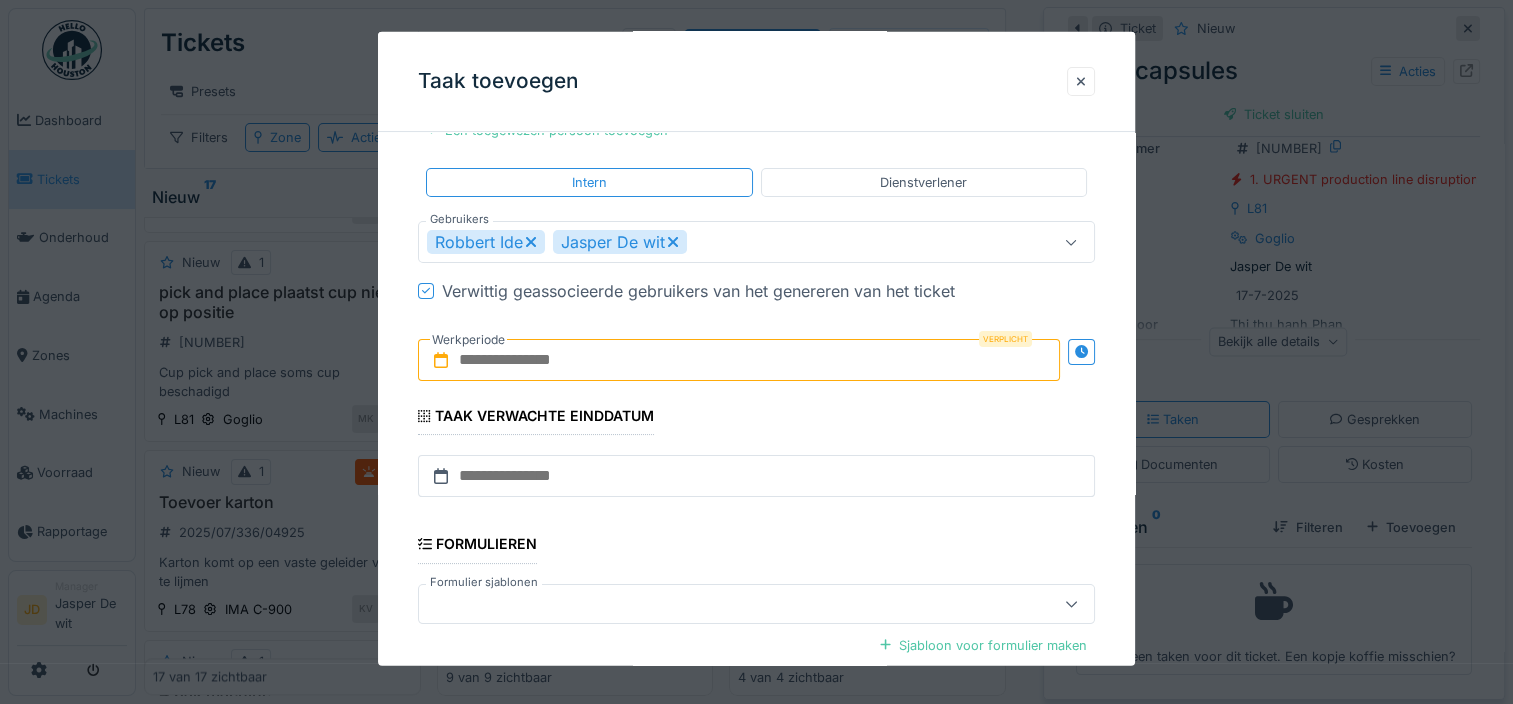 click at bounding box center [739, 360] 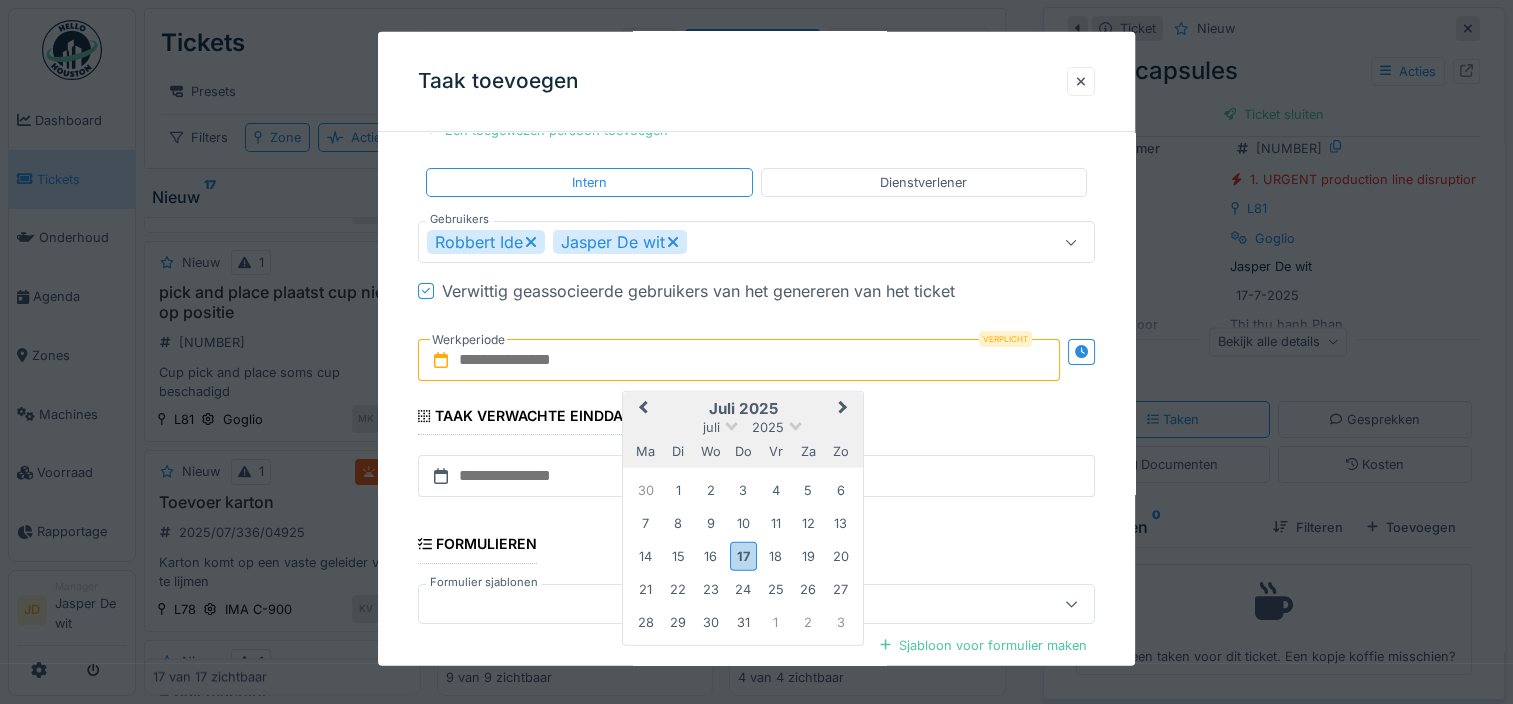 click on "juli 2025" at bounding box center [743, 409] 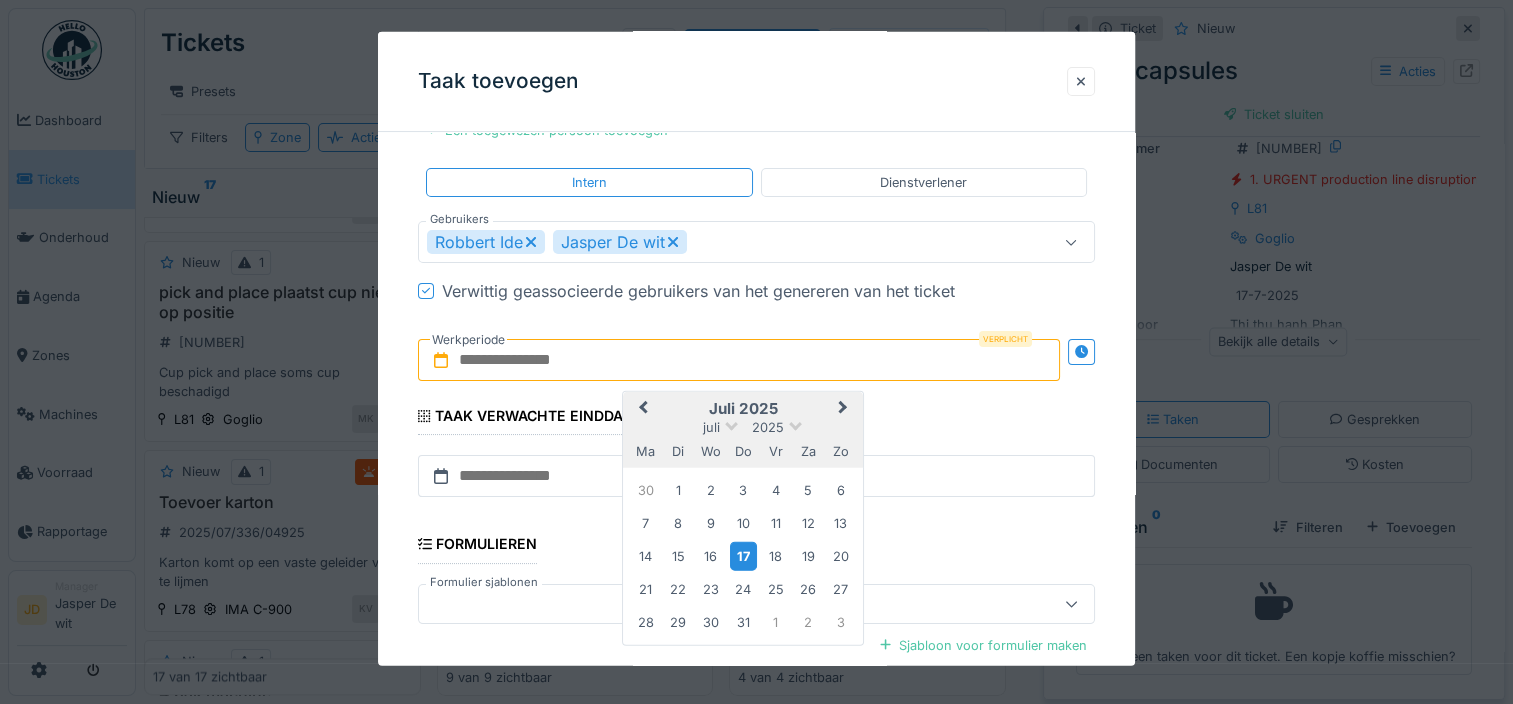 click on "17" at bounding box center (743, 555) 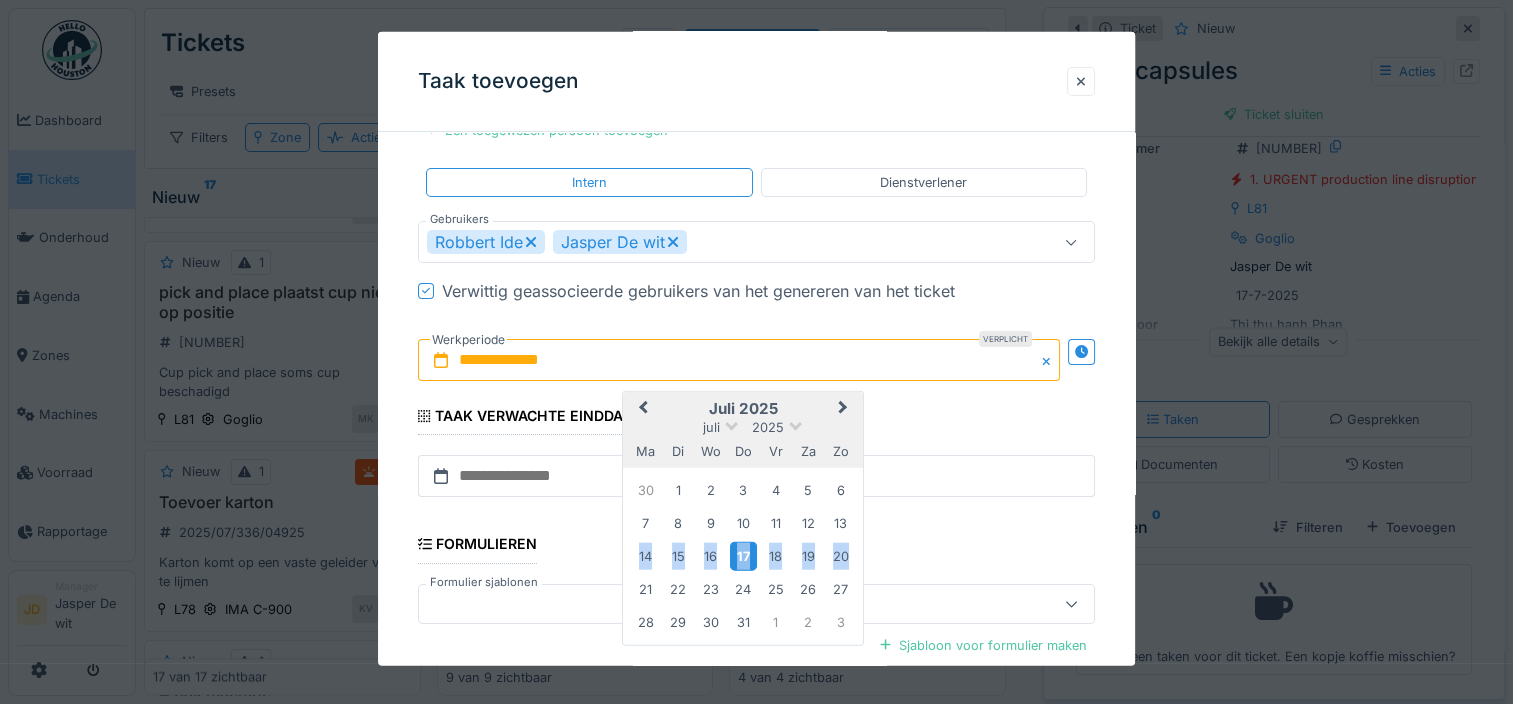 click on "17" at bounding box center [743, 555] 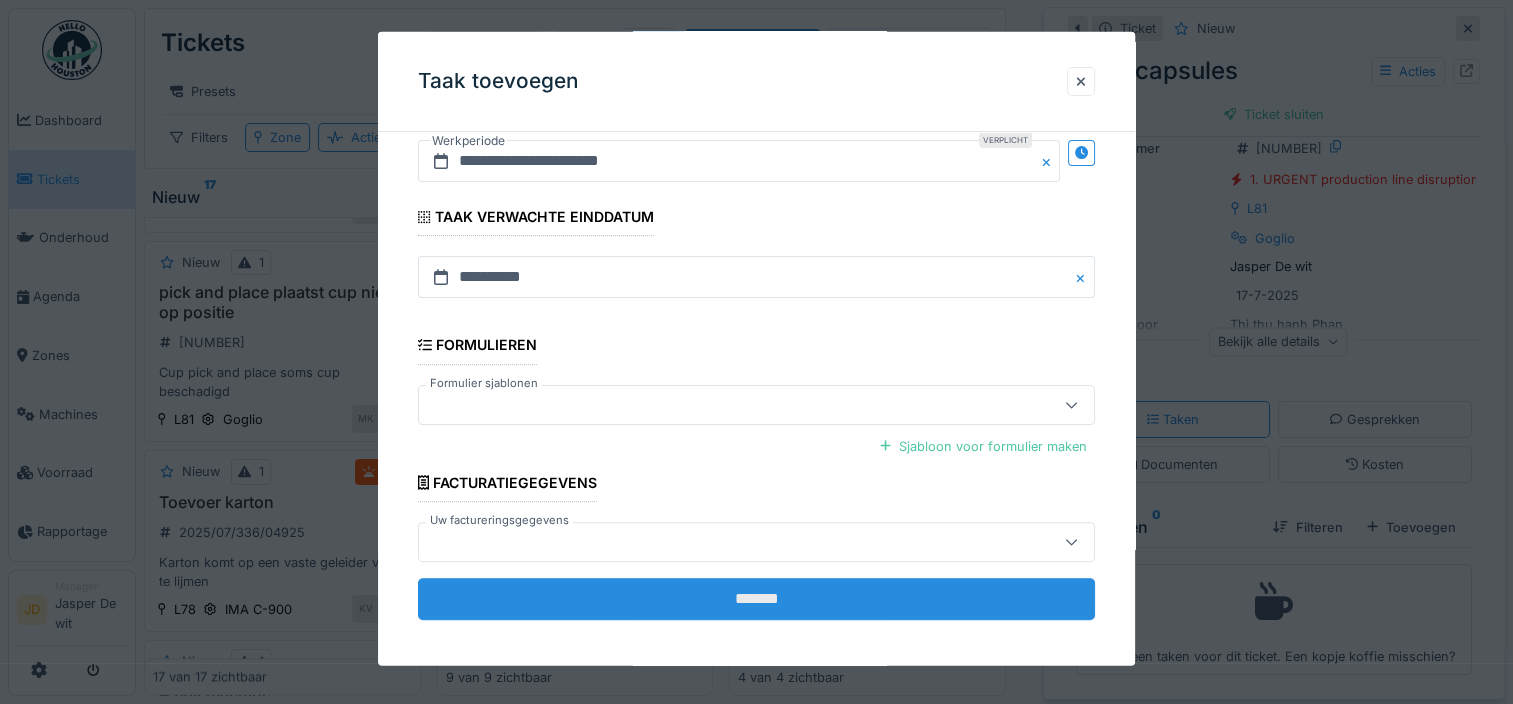 scroll, scrollTop: 505, scrollLeft: 0, axis: vertical 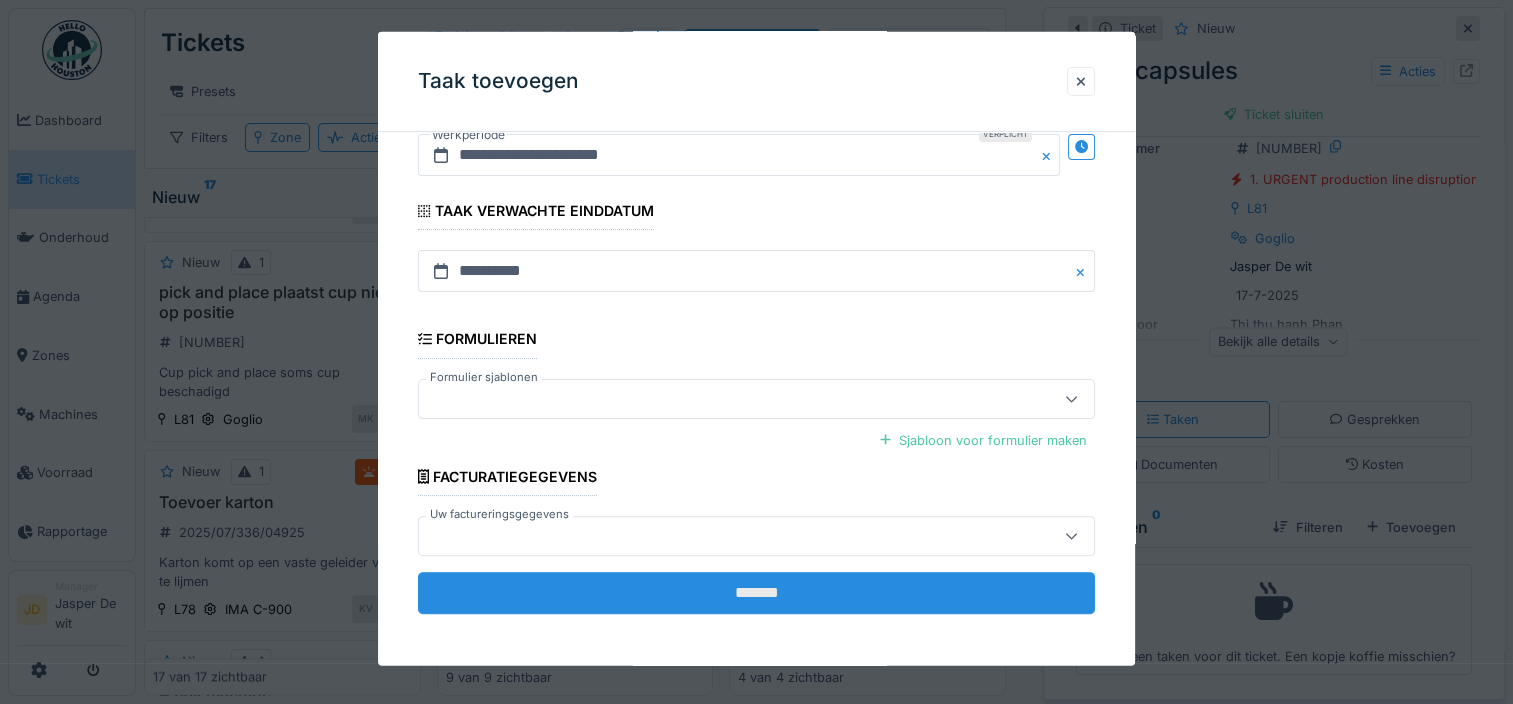 click on "*******" at bounding box center [756, 593] 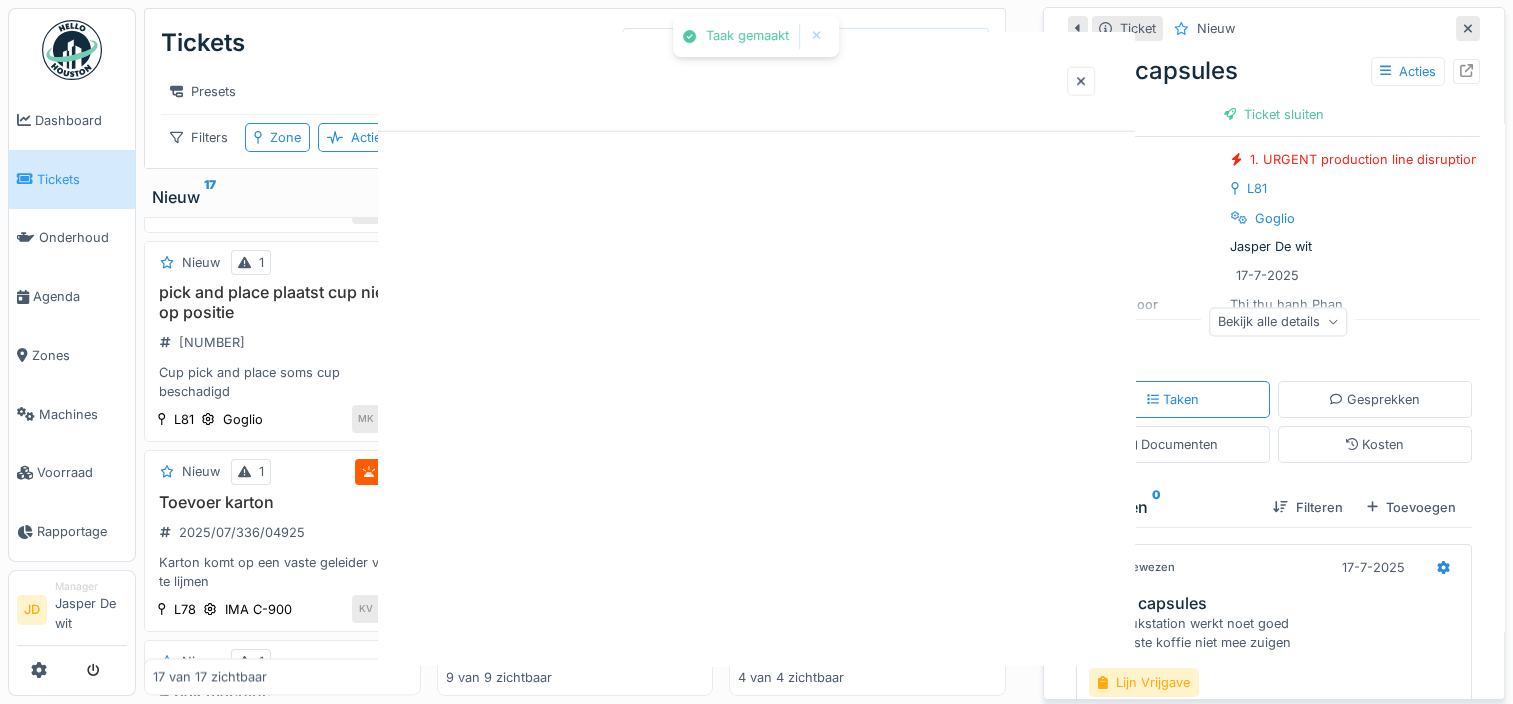 scroll, scrollTop: 0, scrollLeft: 0, axis: both 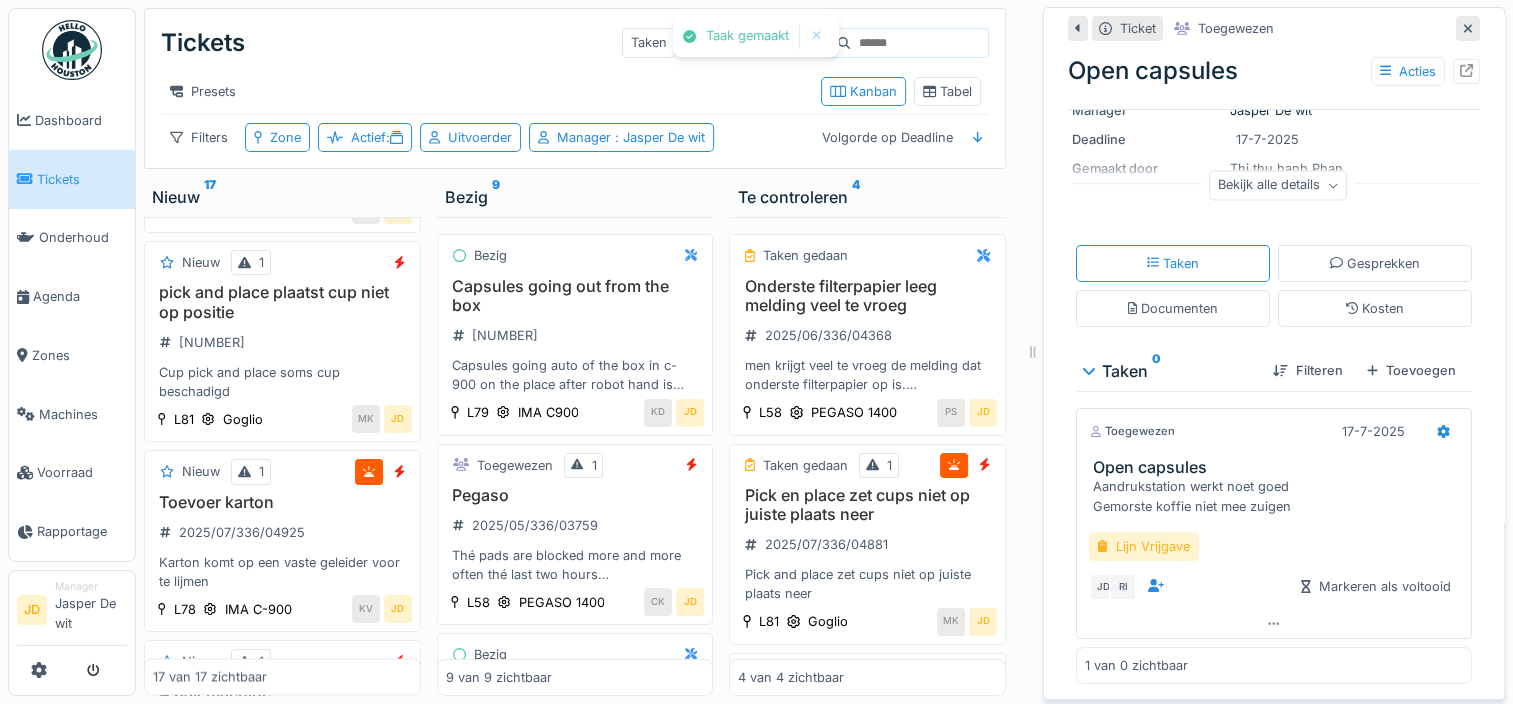 click on "Lijn Vrijgave" at bounding box center (1144, 546) 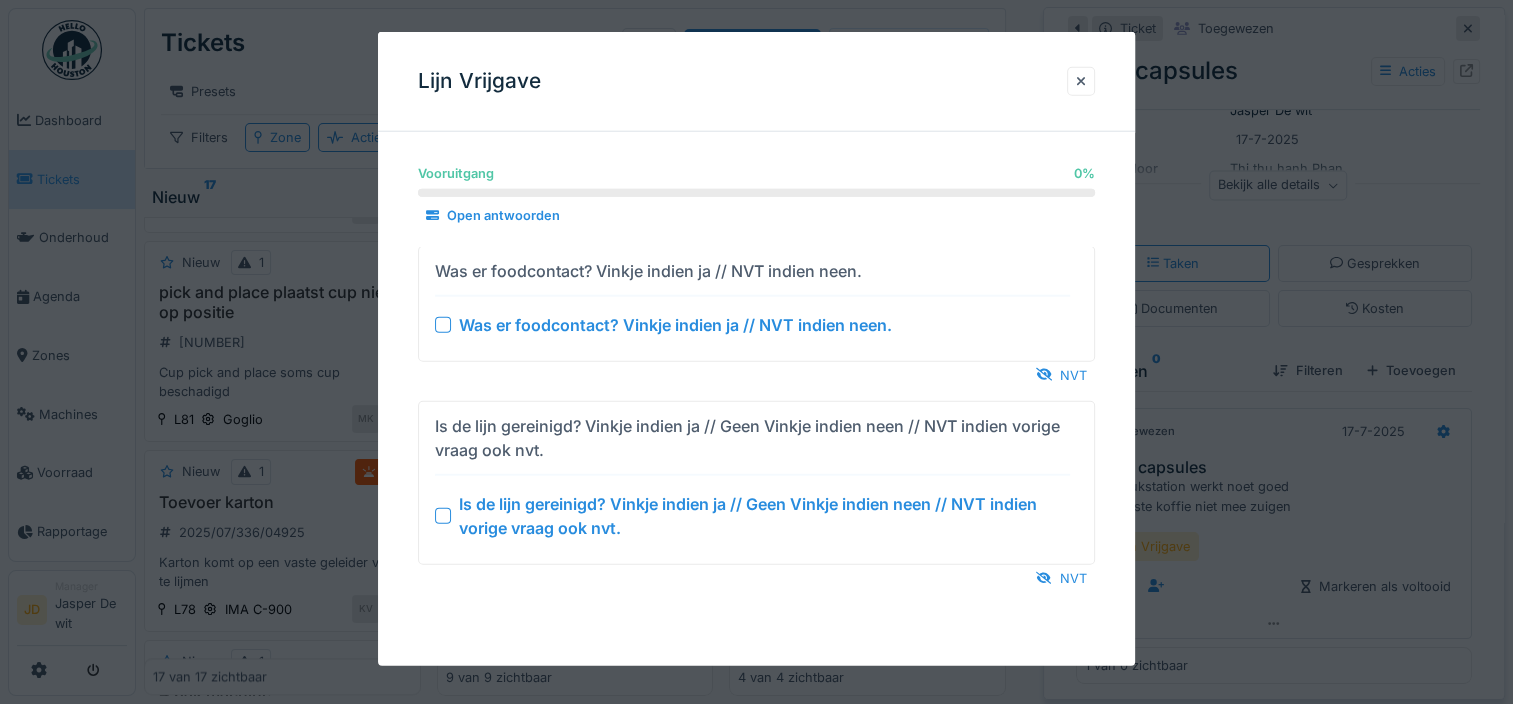 click at bounding box center [443, 515] 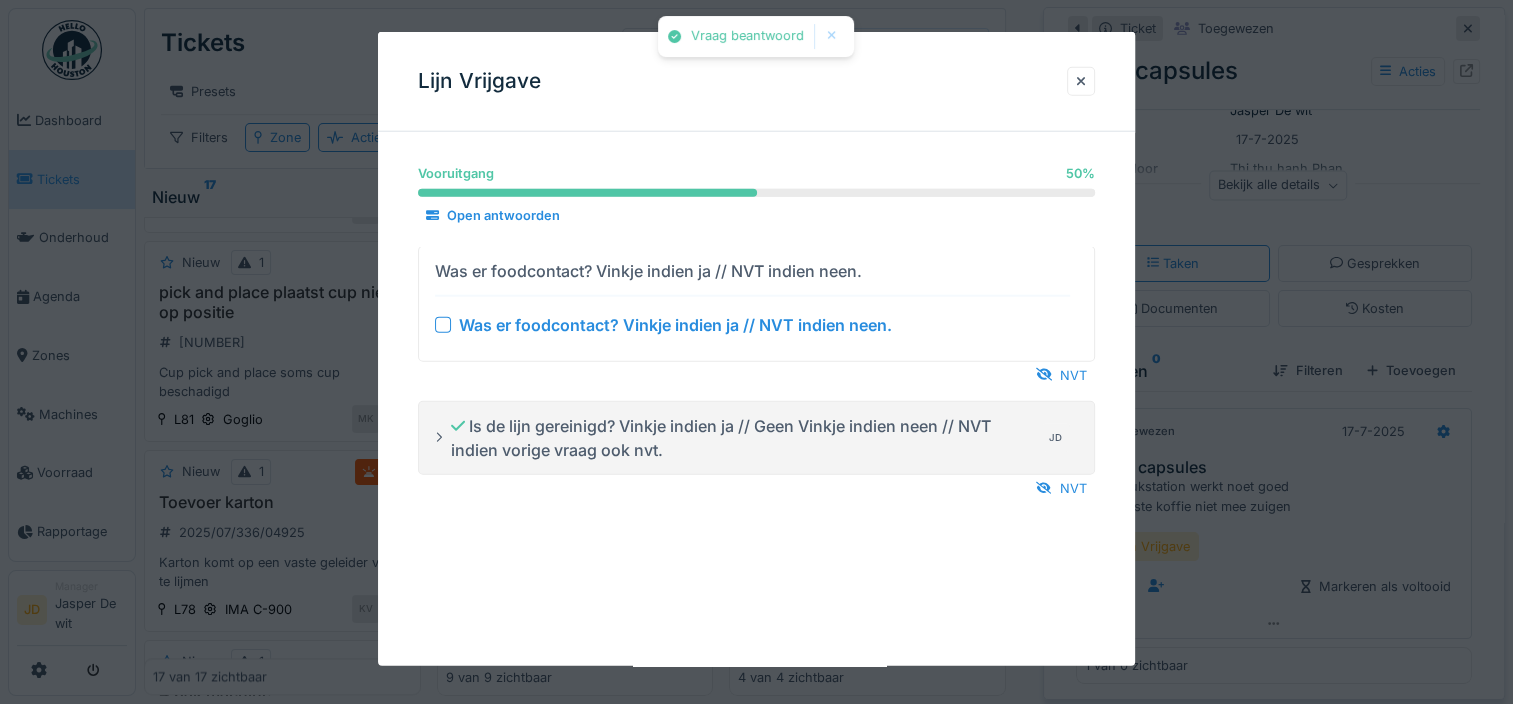 click at bounding box center [443, 324] 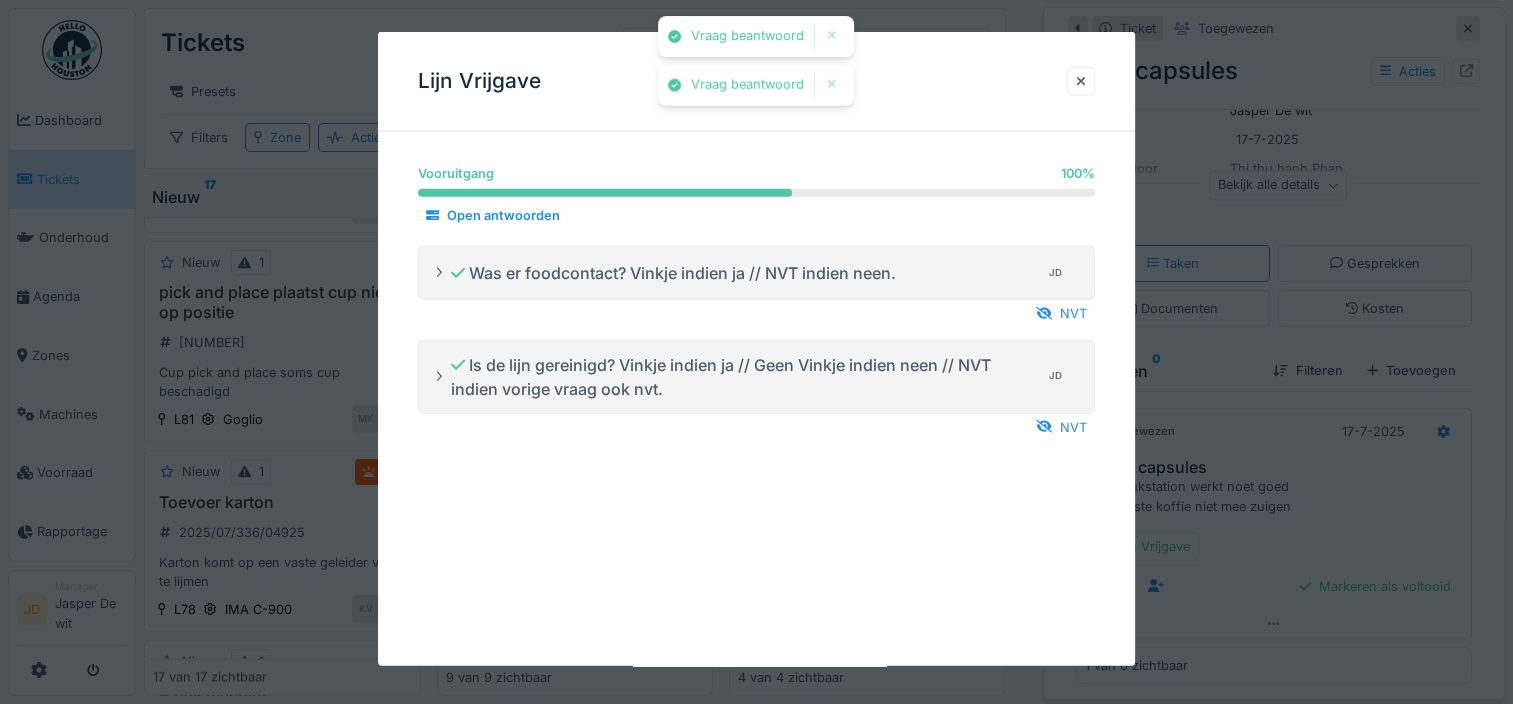 click at bounding box center (756, 352) 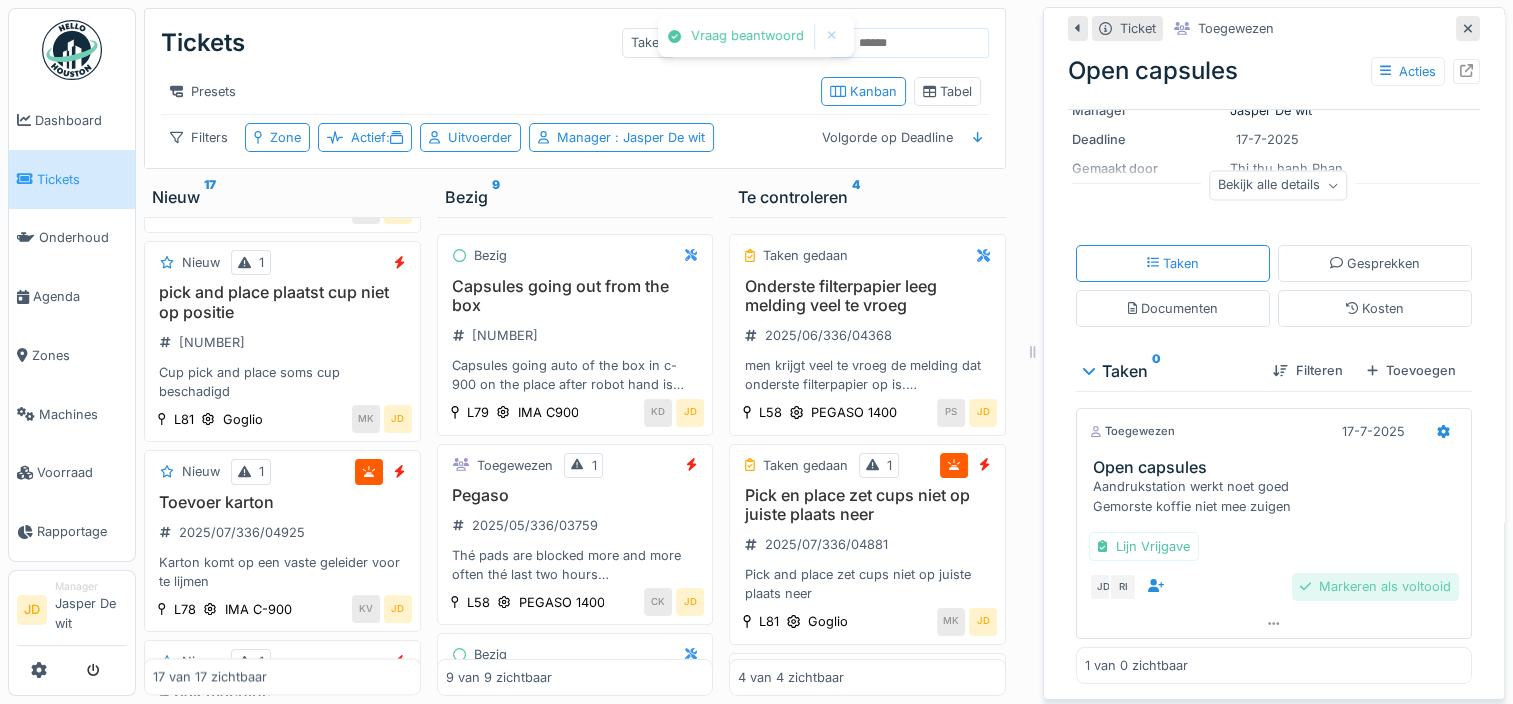 click on "Markeren als voltooid" at bounding box center [1375, 586] 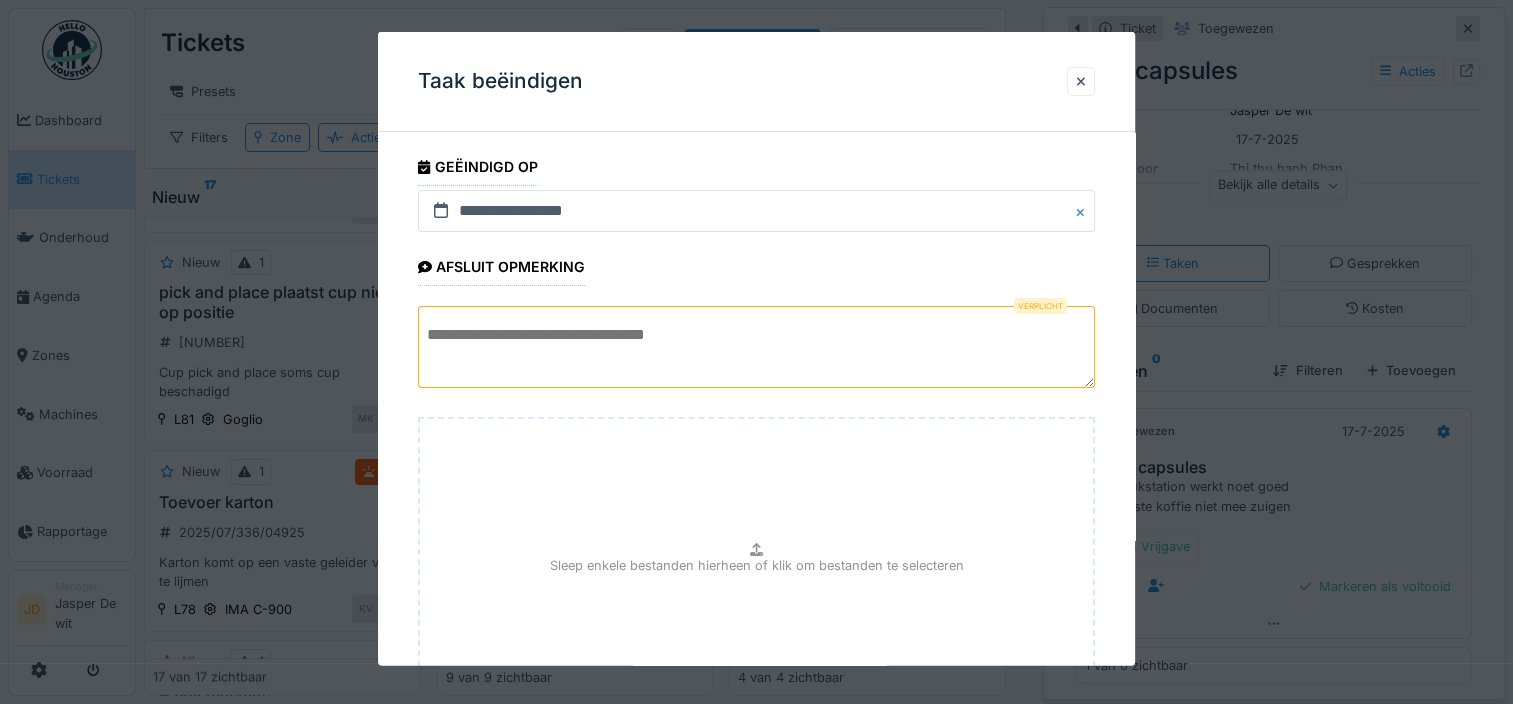 click at bounding box center [756, 347] 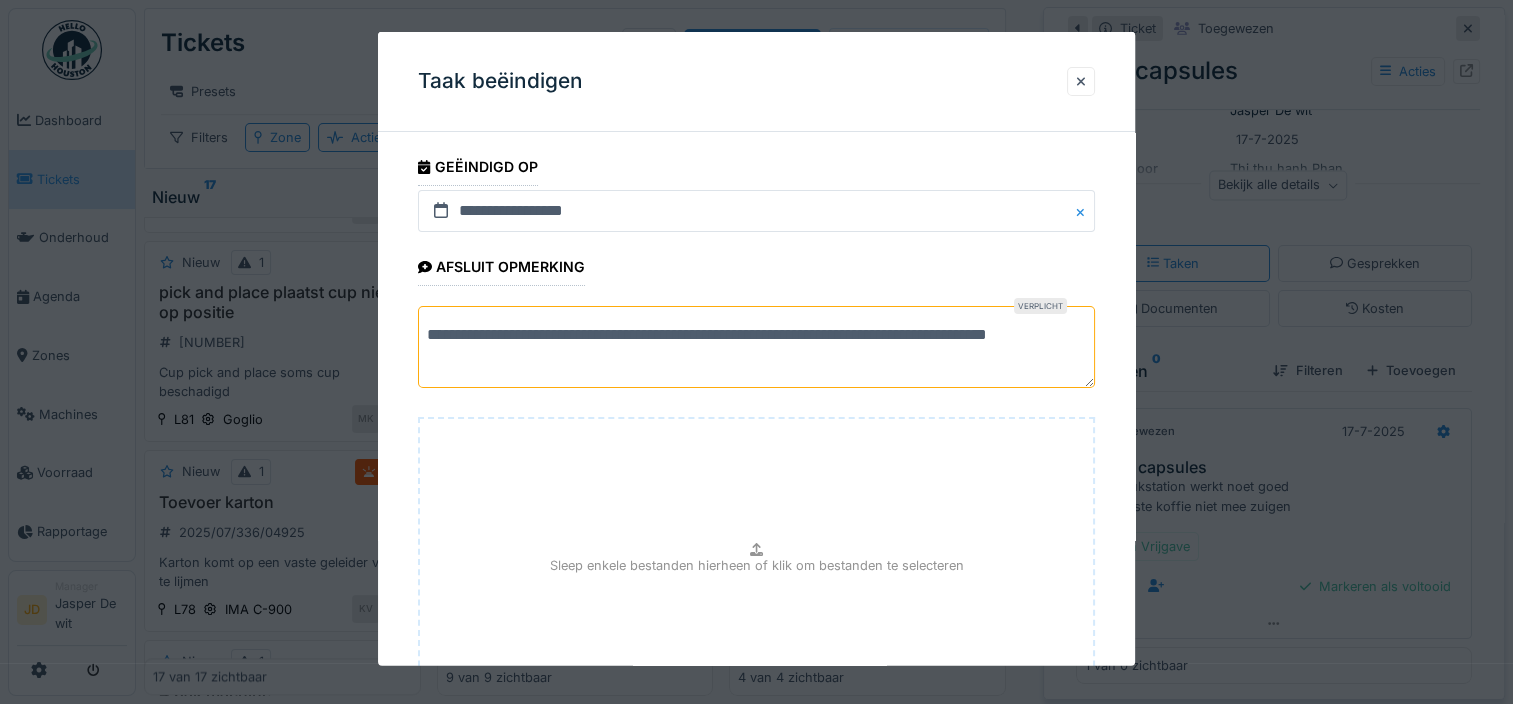 click on "**********" at bounding box center [756, 347] 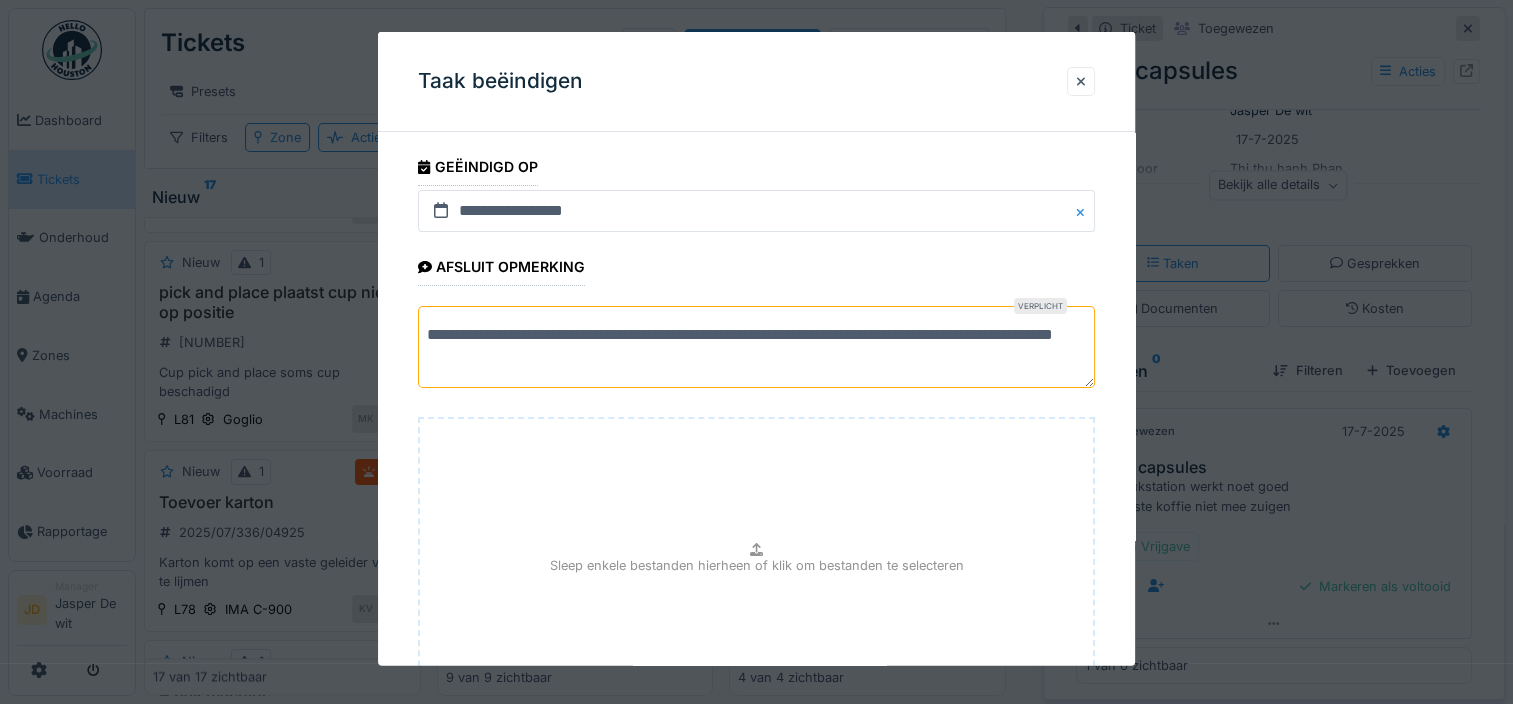click on "**********" at bounding box center [756, 347] 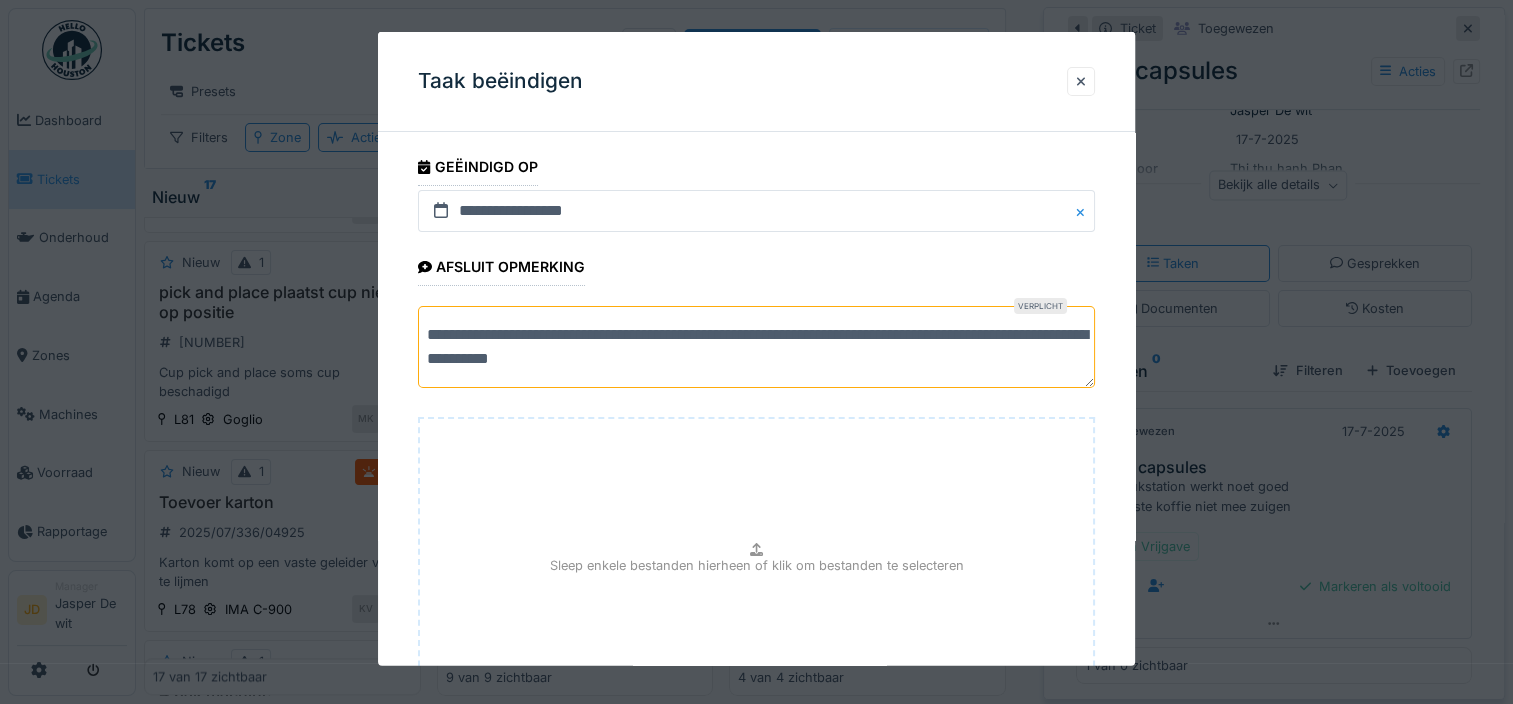 scroll, scrollTop: 180, scrollLeft: 0, axis: vertical 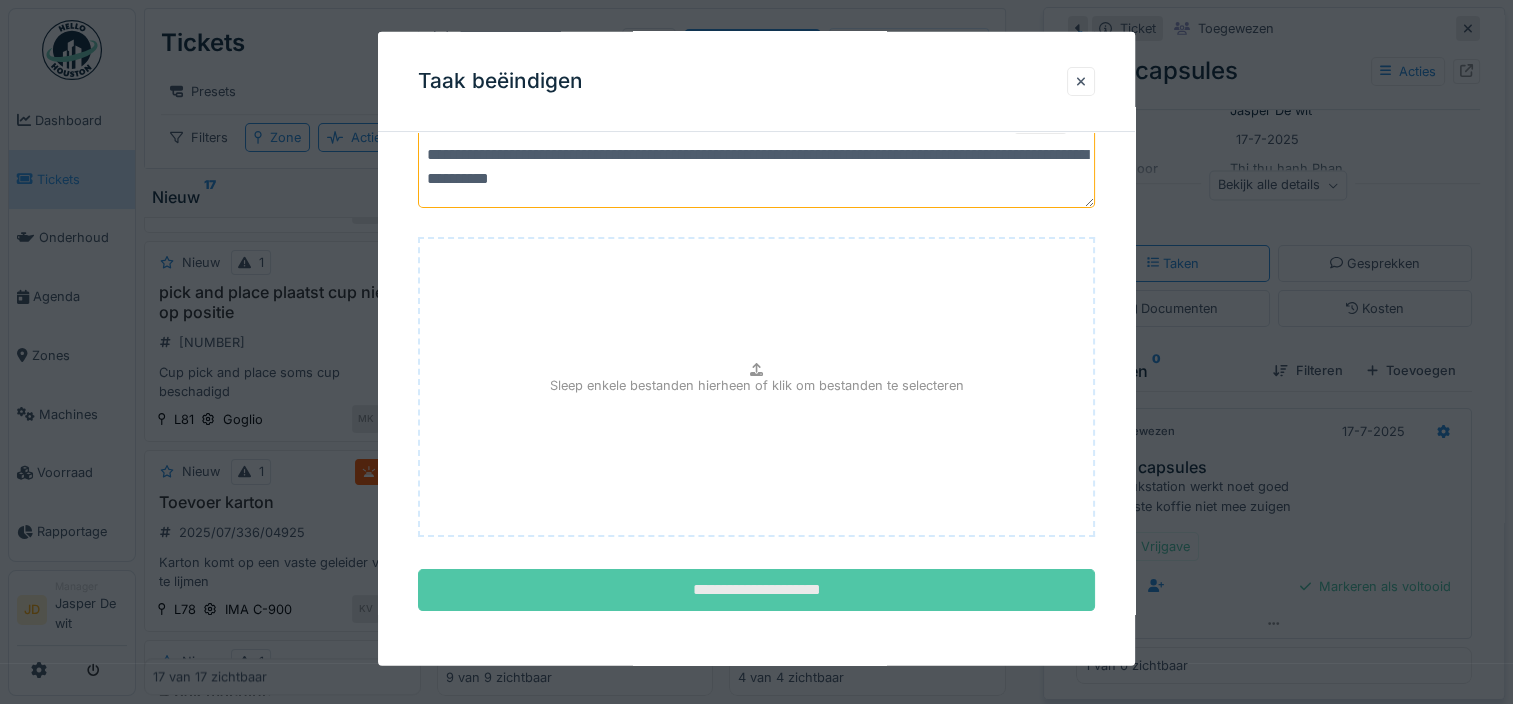 type on "**********" 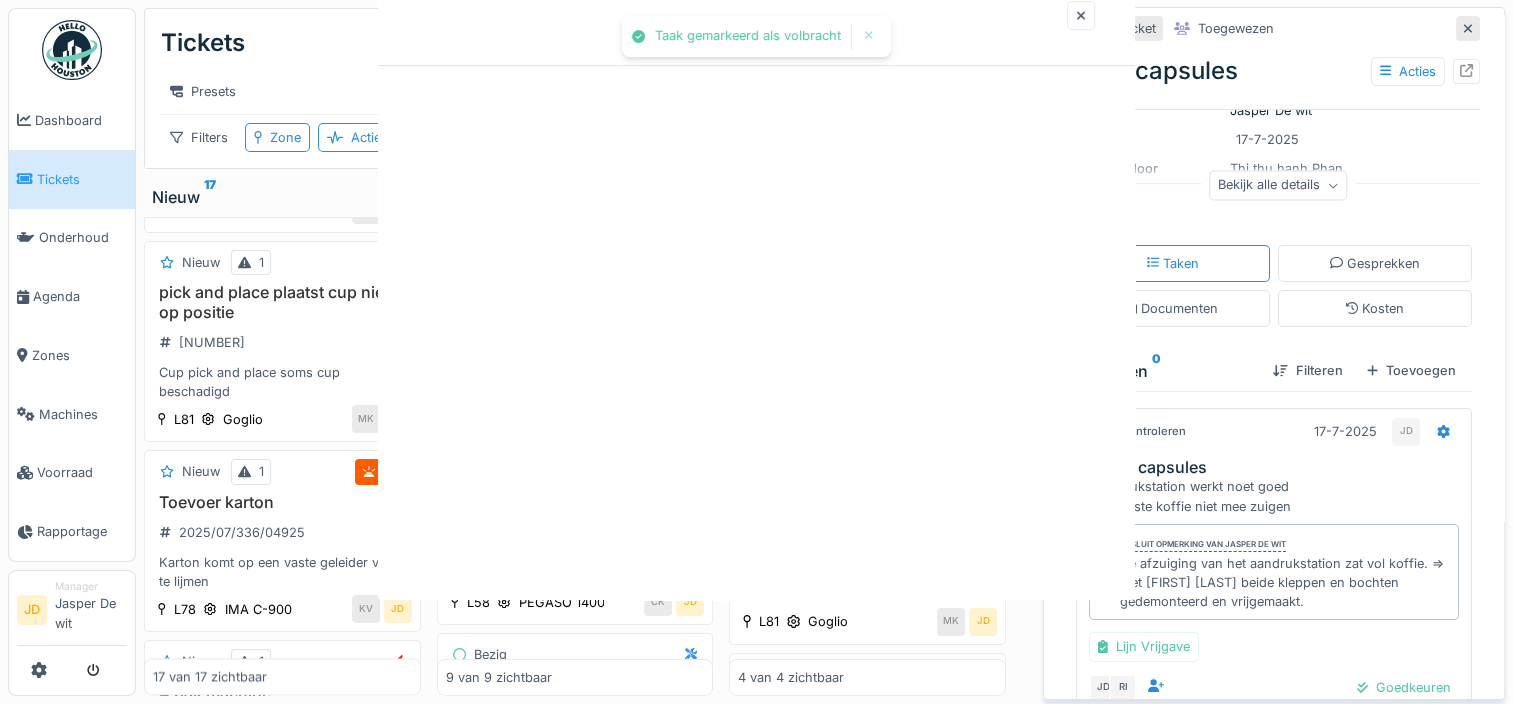 scroll, scrollTop: 0, scrollLeft: 0, axis: both 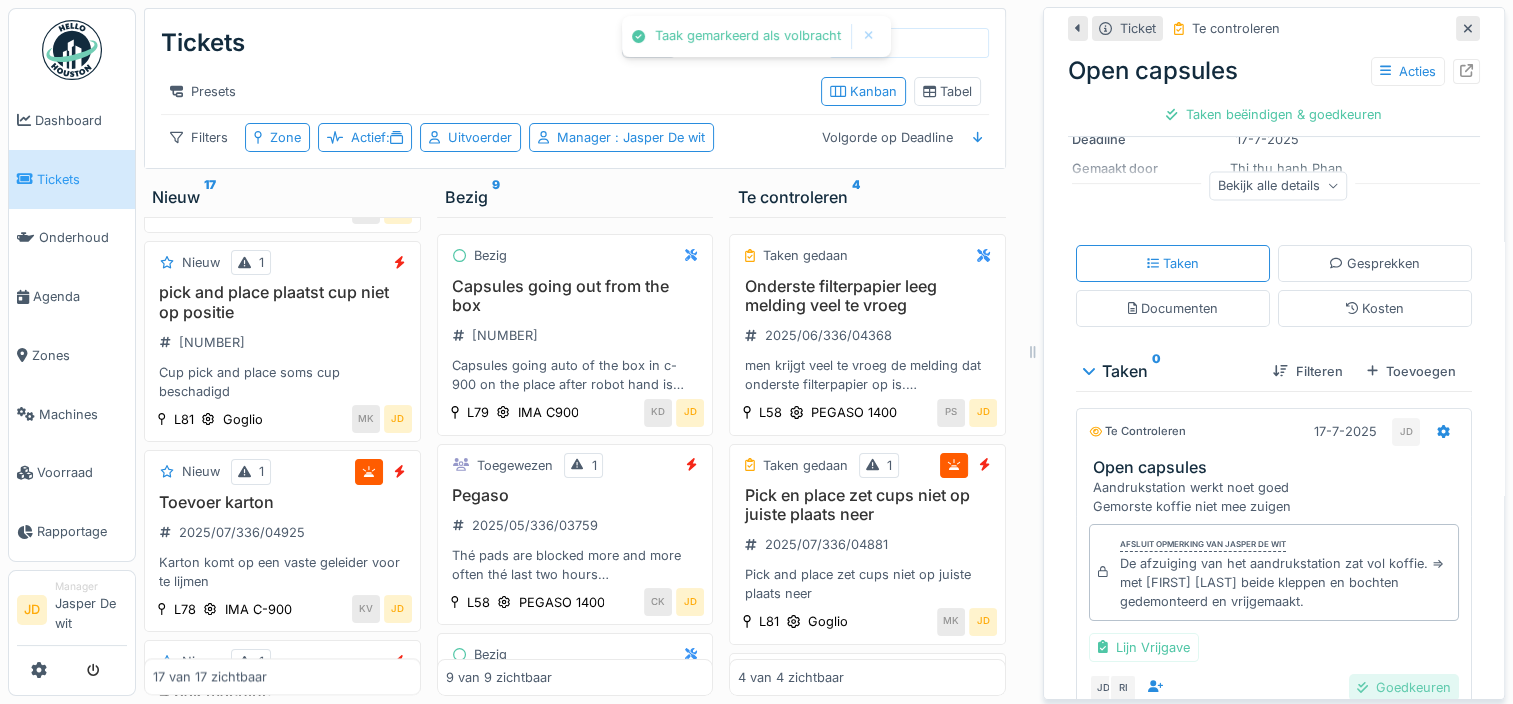 click on "Goedkeuren" at bounding box center [1404, 687] 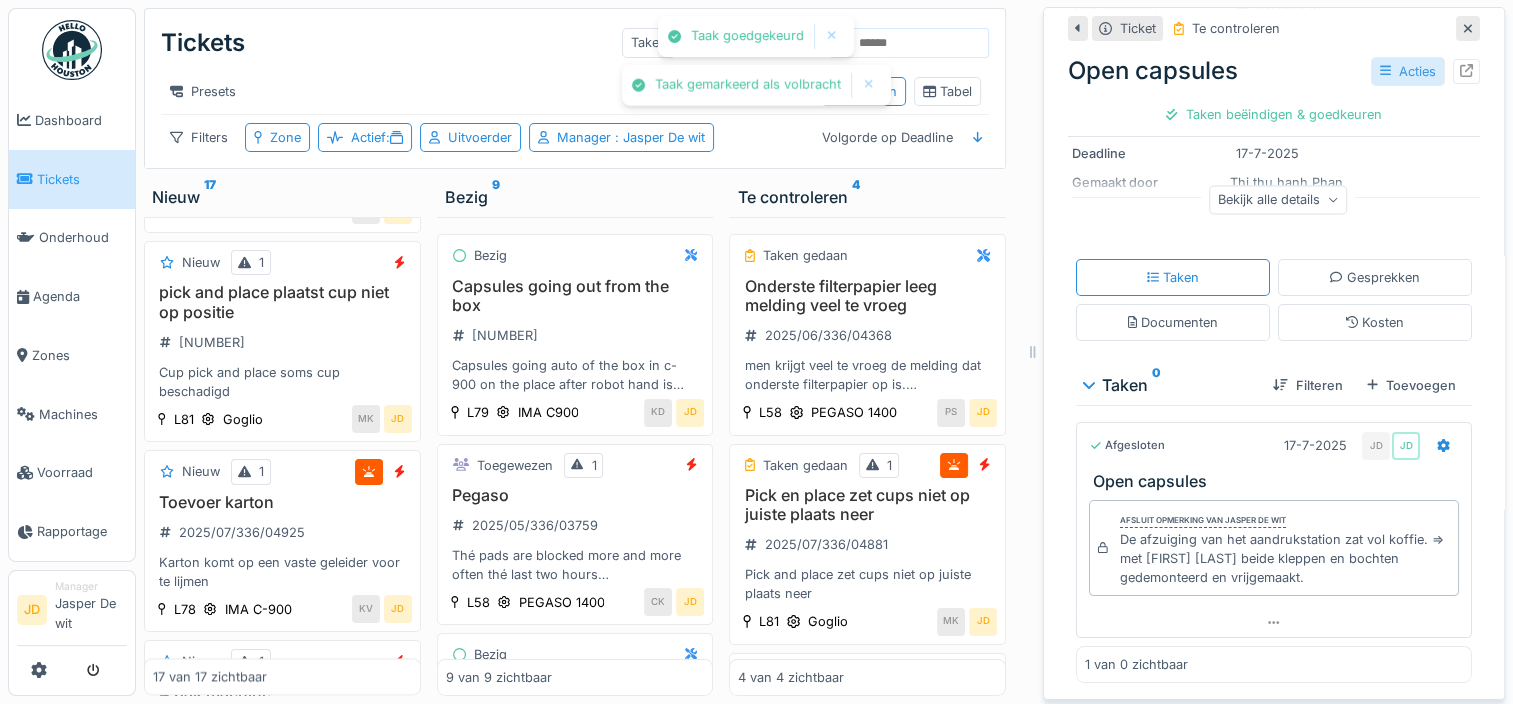 scroll, scrollTop: 260, scrollLeft: 0, axis: vertical 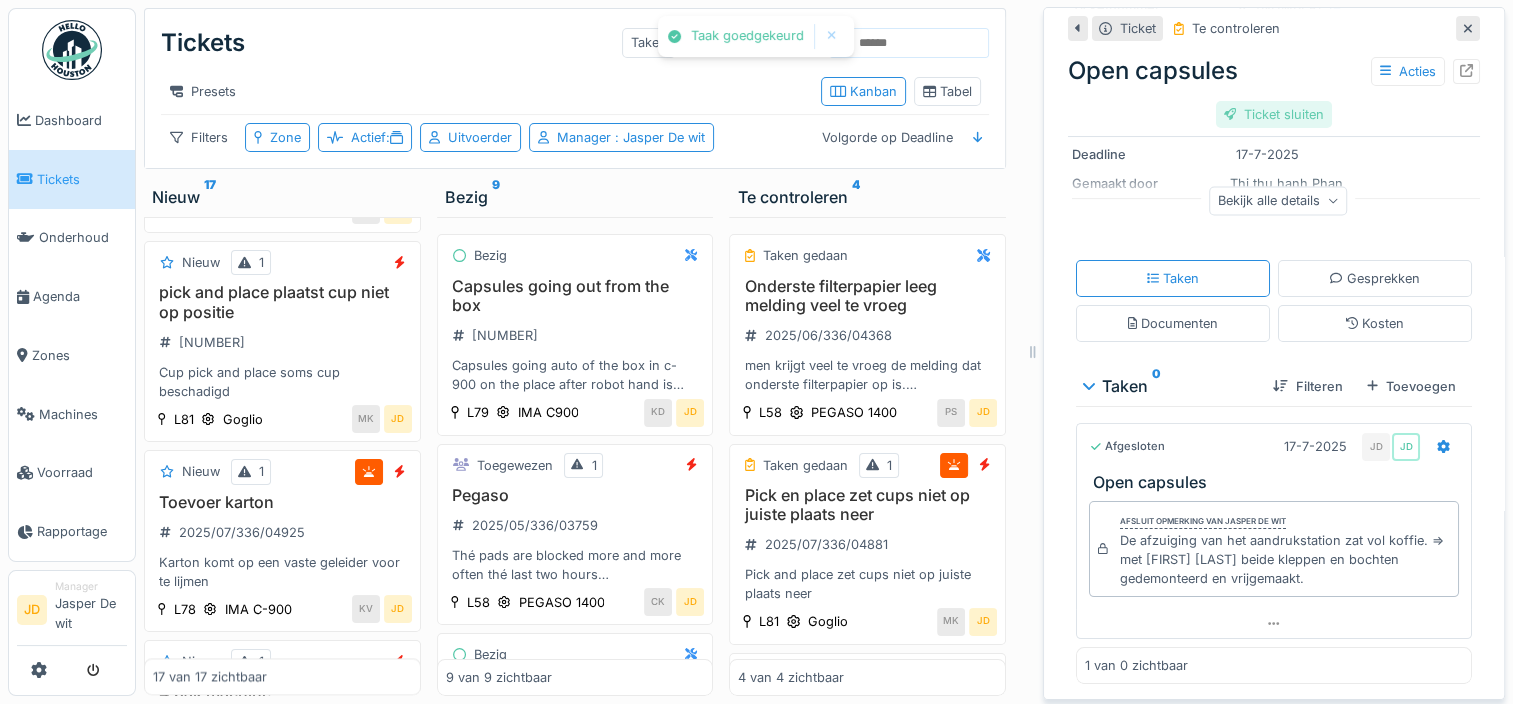 click on "Ticket sluiten" at bounding box center [1274, 114] 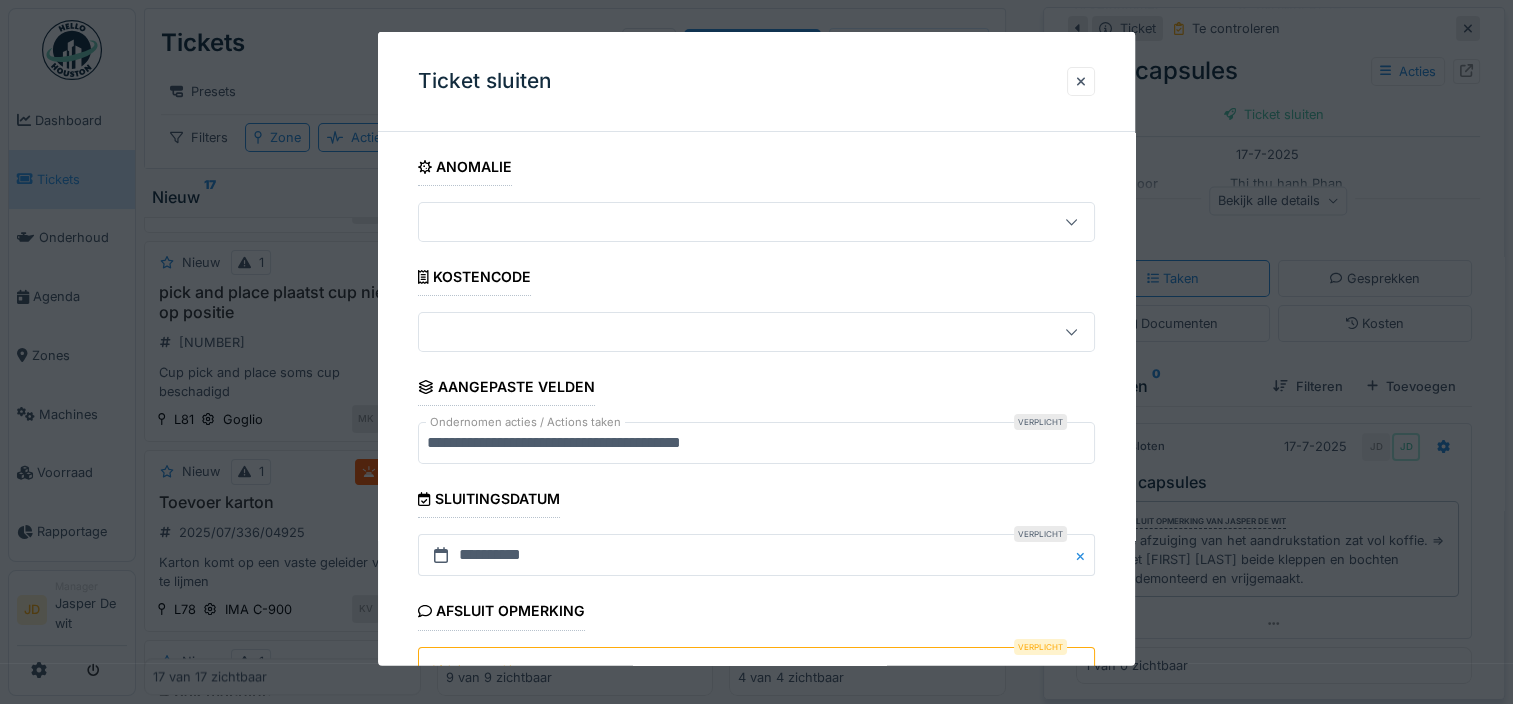 scroll, scrollTop: 179, scrollLeft: 0, axis: vertical 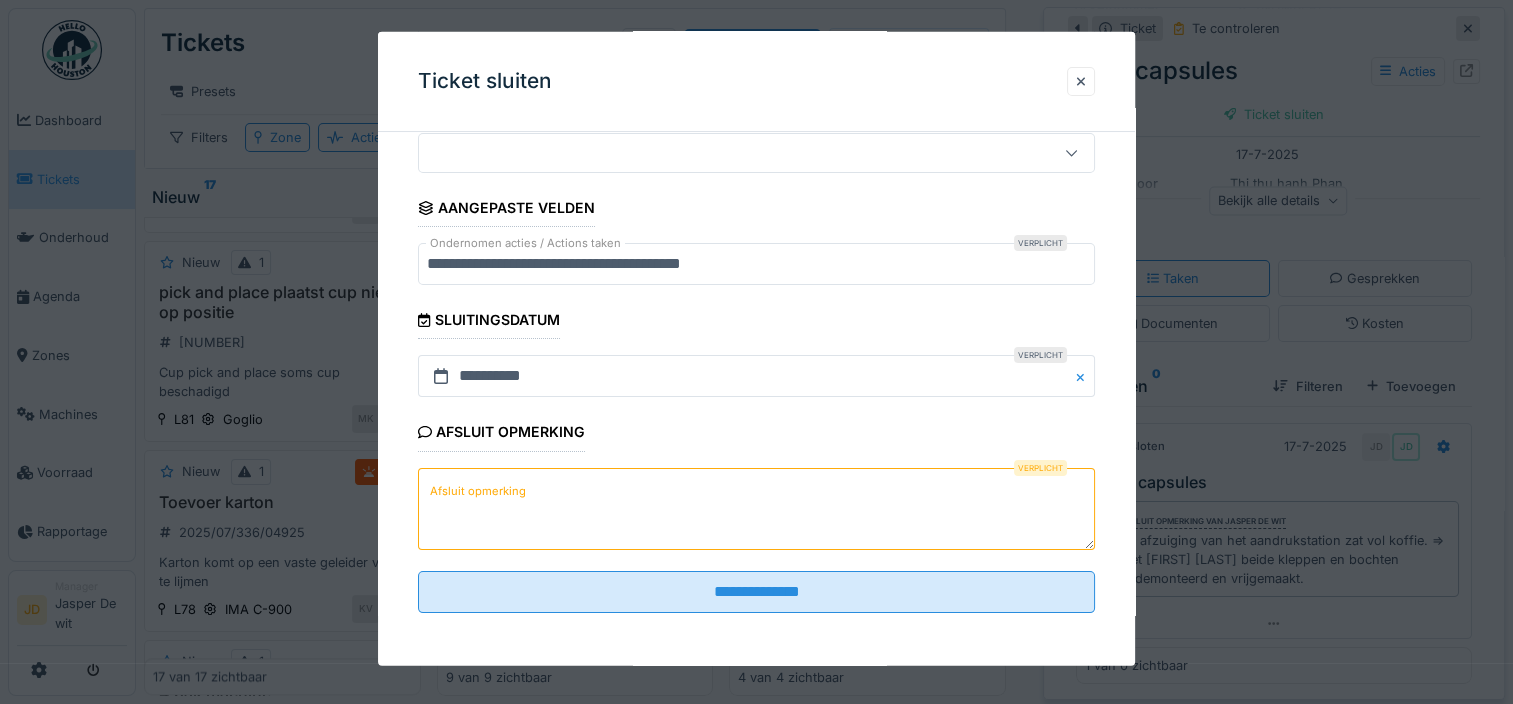 click on "Afsluit opmerking" at bounding box center (756, 508) 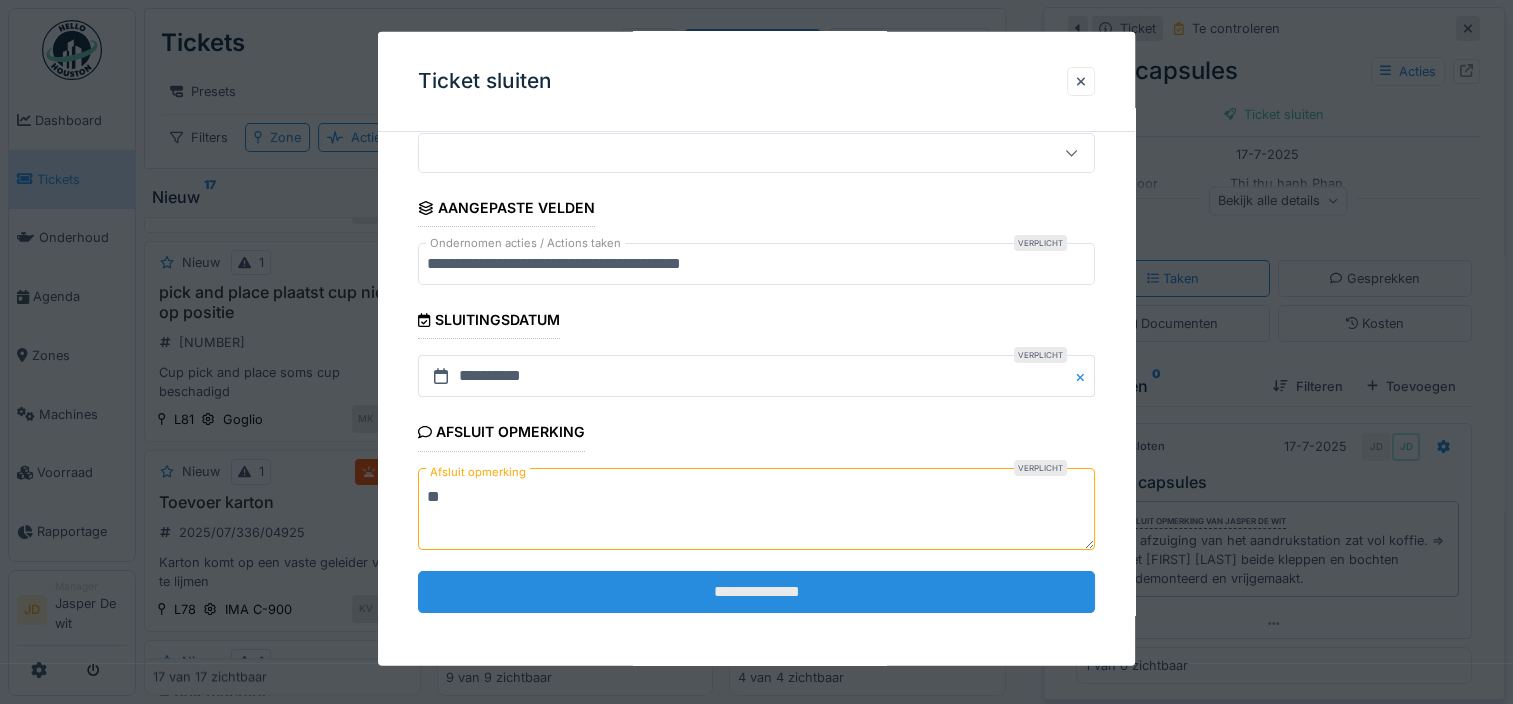 type on "**" 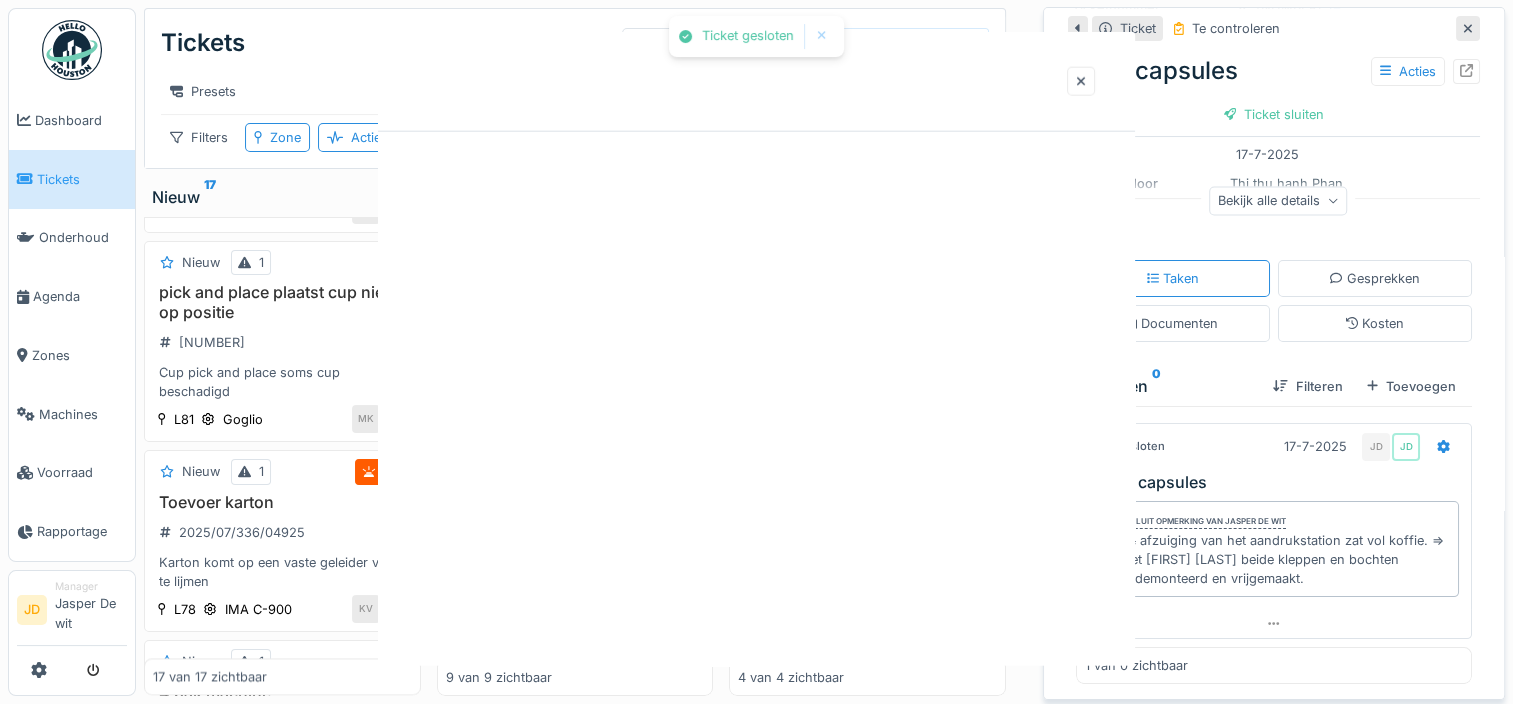 scroll, scrollTop: 0, scrollLeft: 0, axis: both 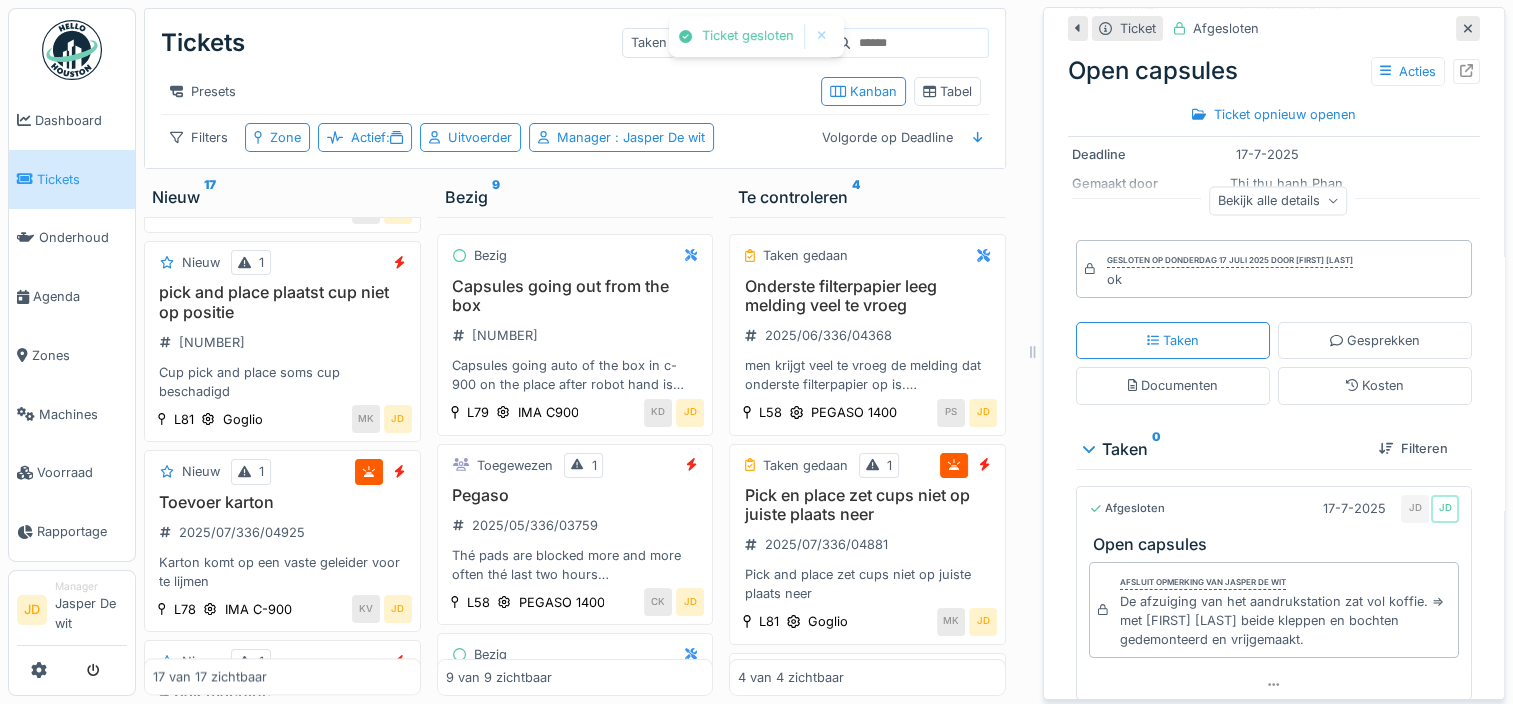 click at bounding box center [1468, 28] 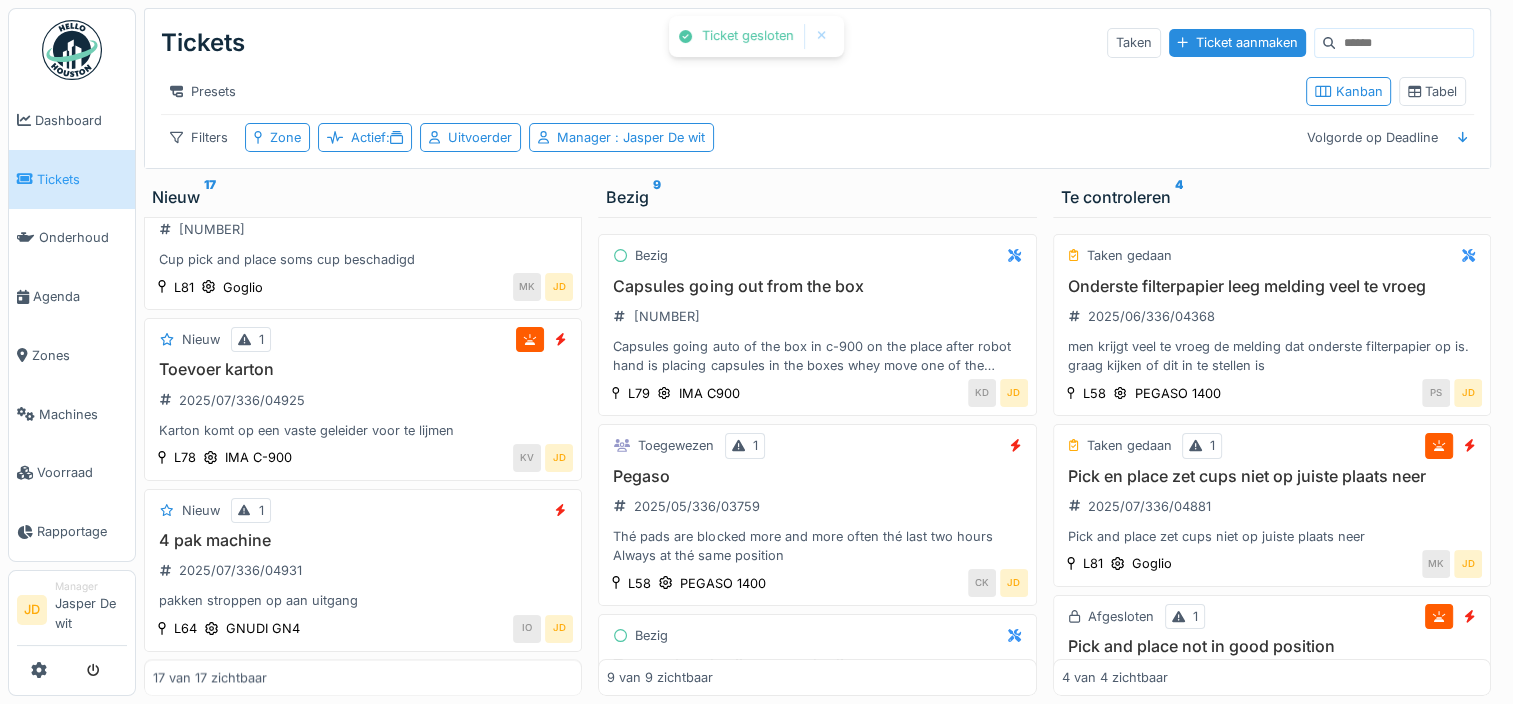 scroll, scrollTop: 2400, scrollLeft: 0, axis: vertical 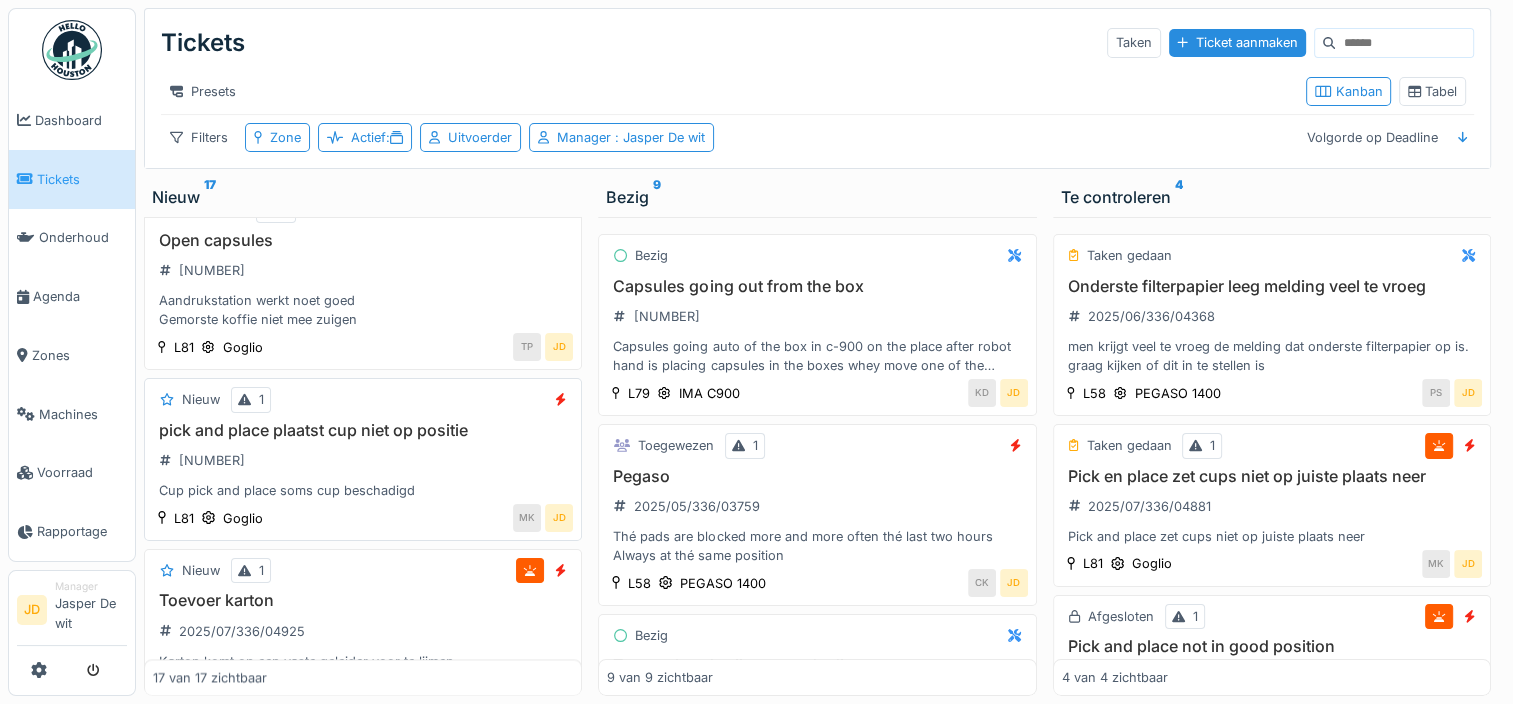 click on "pick and place  plaatst cup niet op positie 2025/07/336/04923 Cup pick and place soms cup beschadigd" at bounding box center (363, 461) 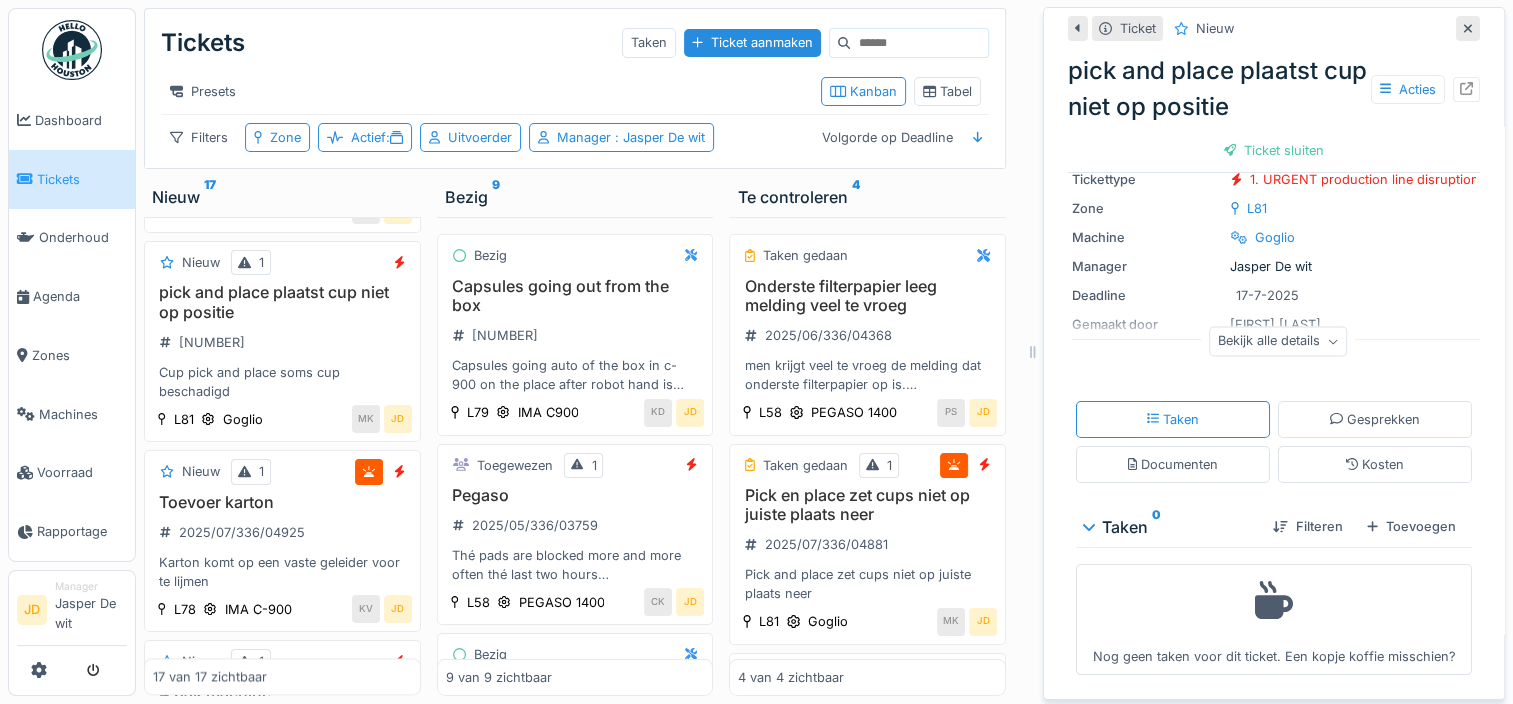 scroll, scrollTop: 0, scrollLeft: 0, axis: both 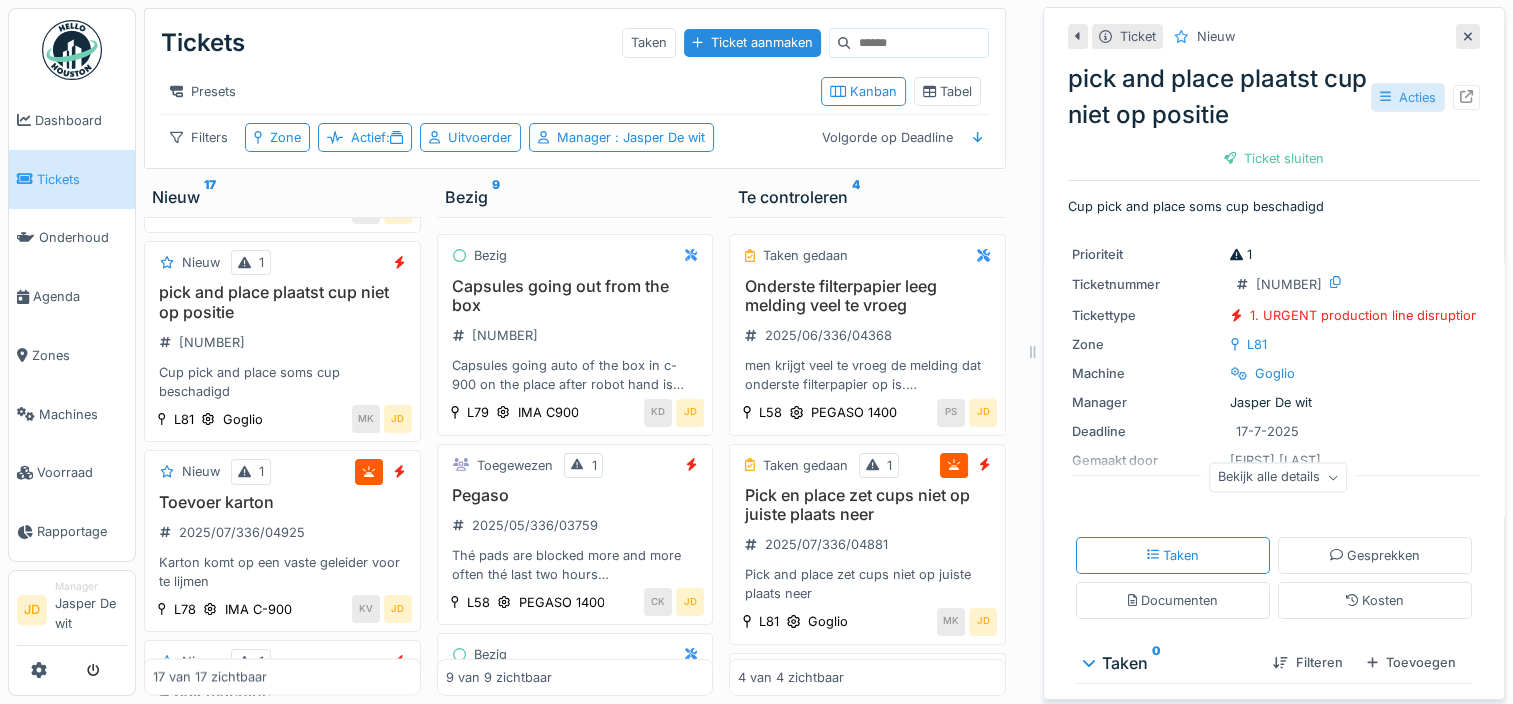 click on "Acties" at bounding box center [1408, 97] 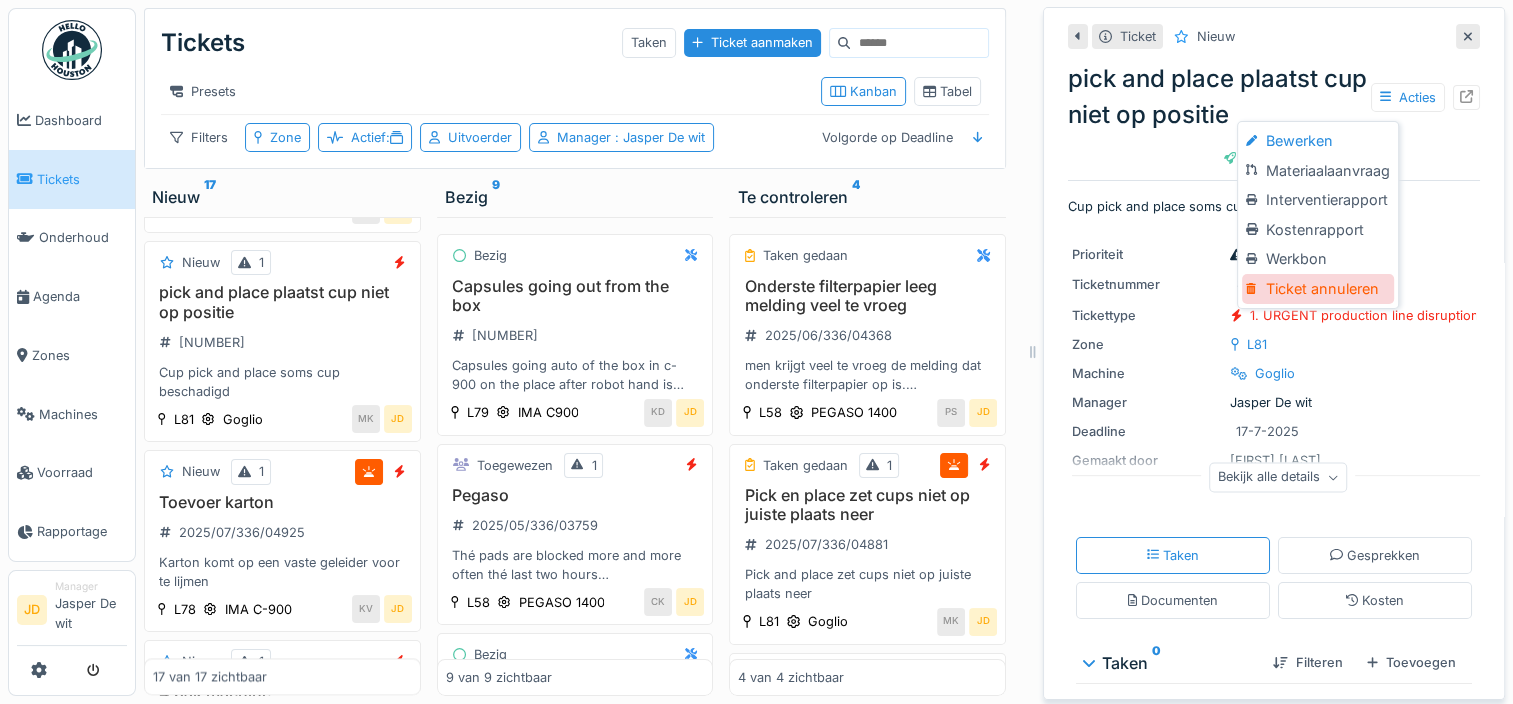 click on "Ticket annuleren" at bounding box center [1317, 289] 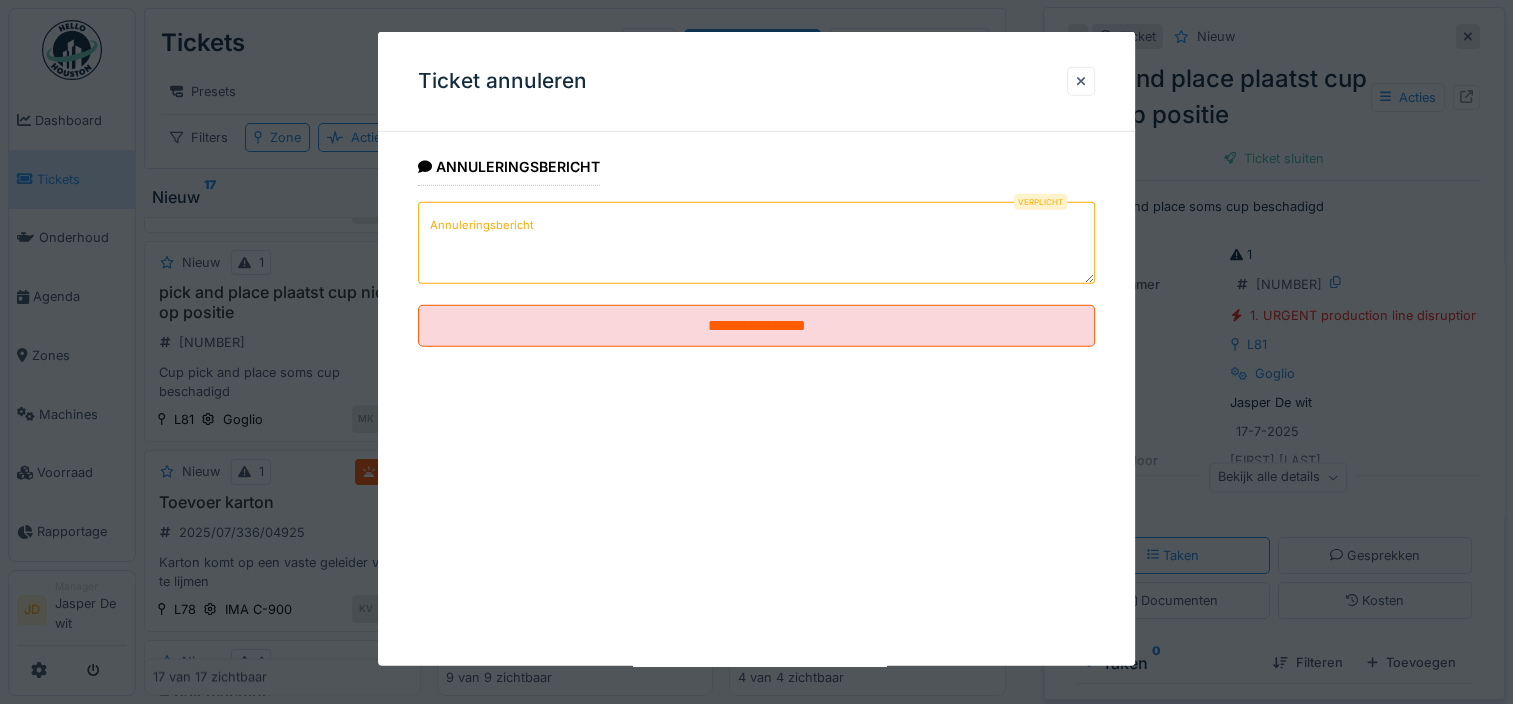 click on "Annuleringsbericht" at bounding box center [756, 243] 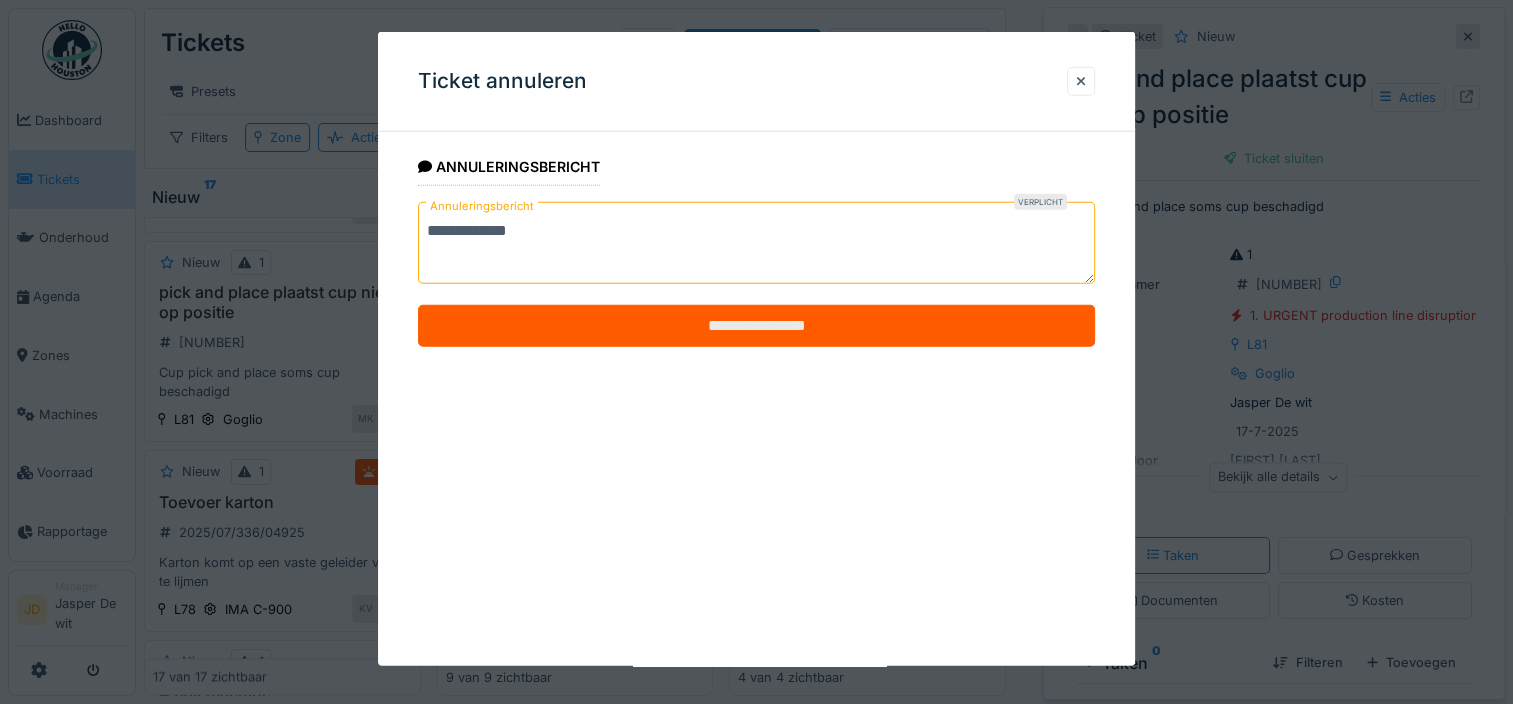 type on "**********" 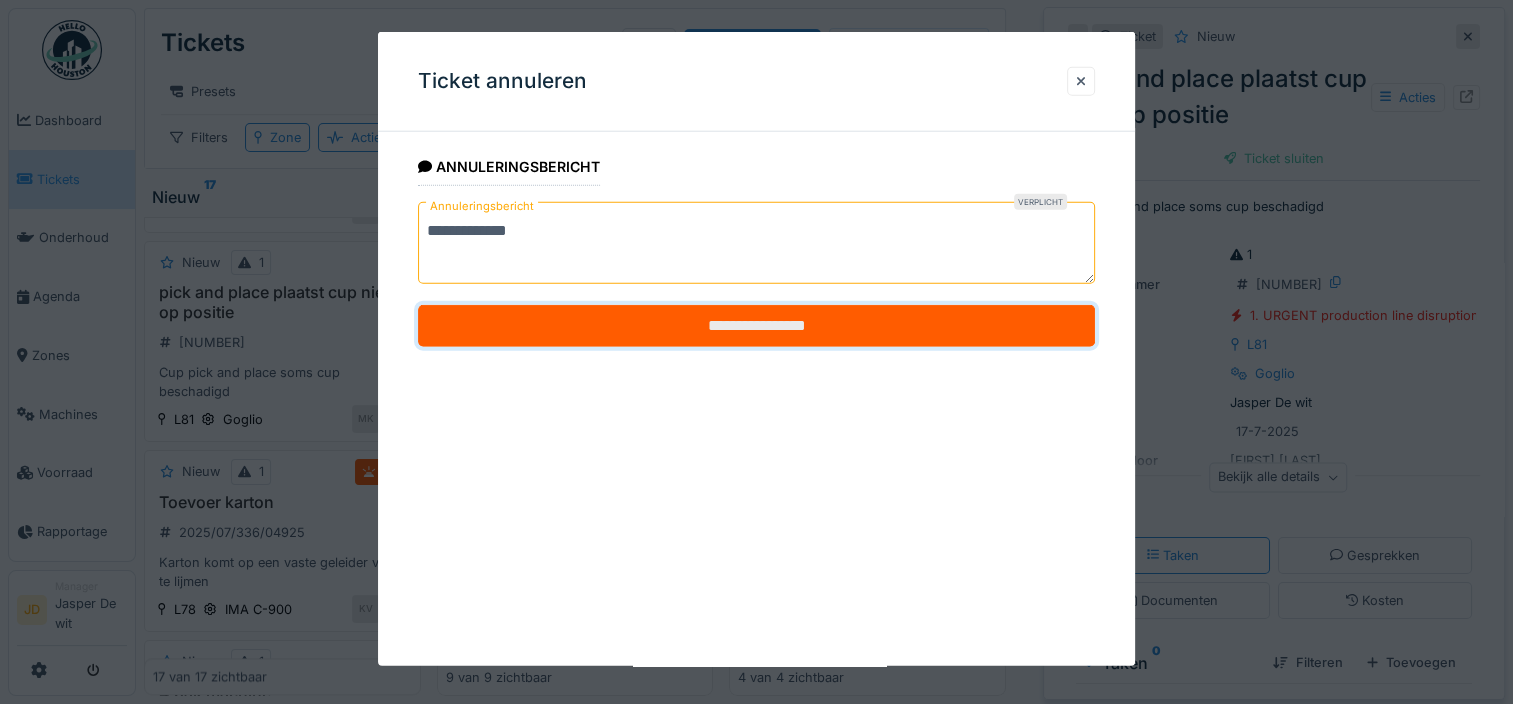drag, startPoint x: 671, startPoint y: 329, endPoint x: 668, endPoint y: 315, distance: 14.3178215 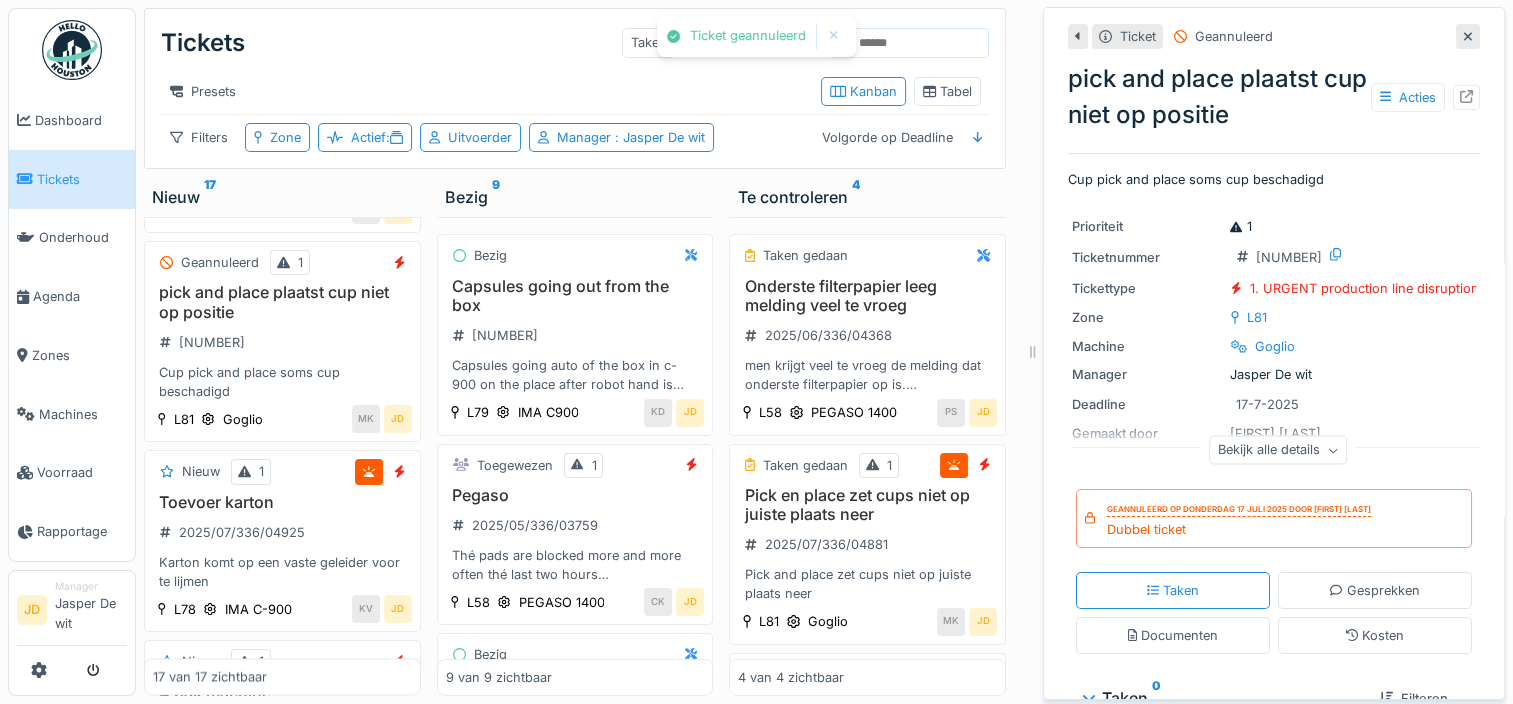 click 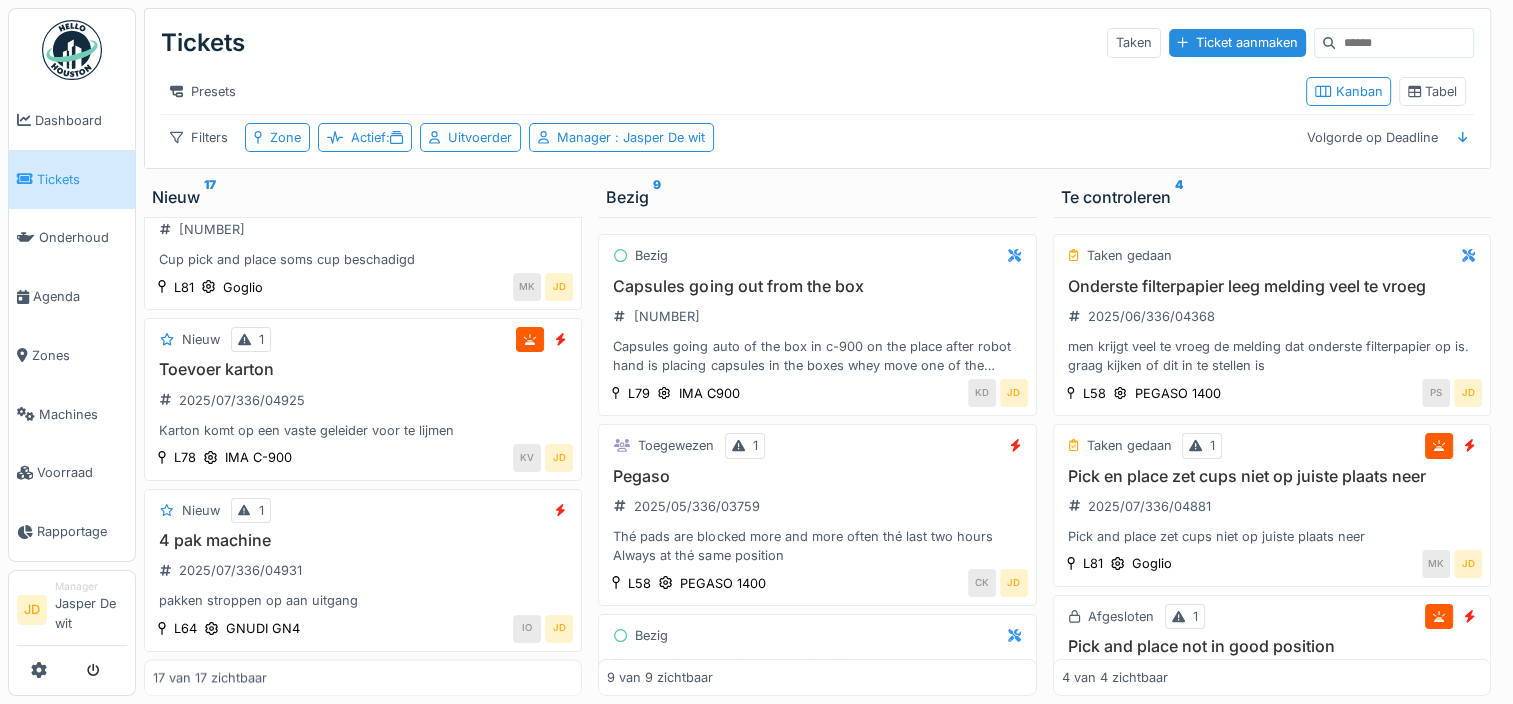 scroll, scrollTop: 2400, scrollLeft: 0, axis: vertical 